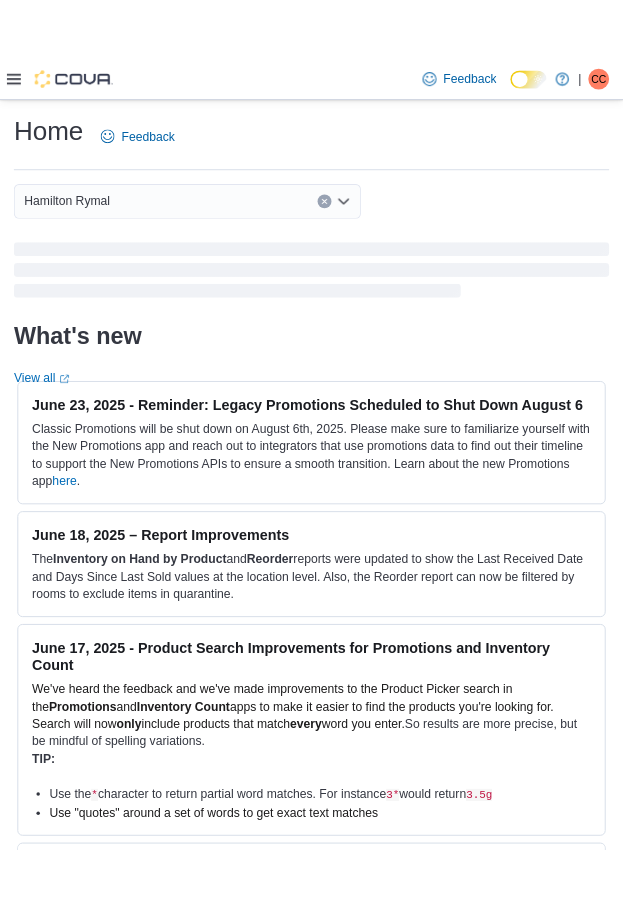 scroll, scrollTop: 0, scrollLeft: 0, axis: both 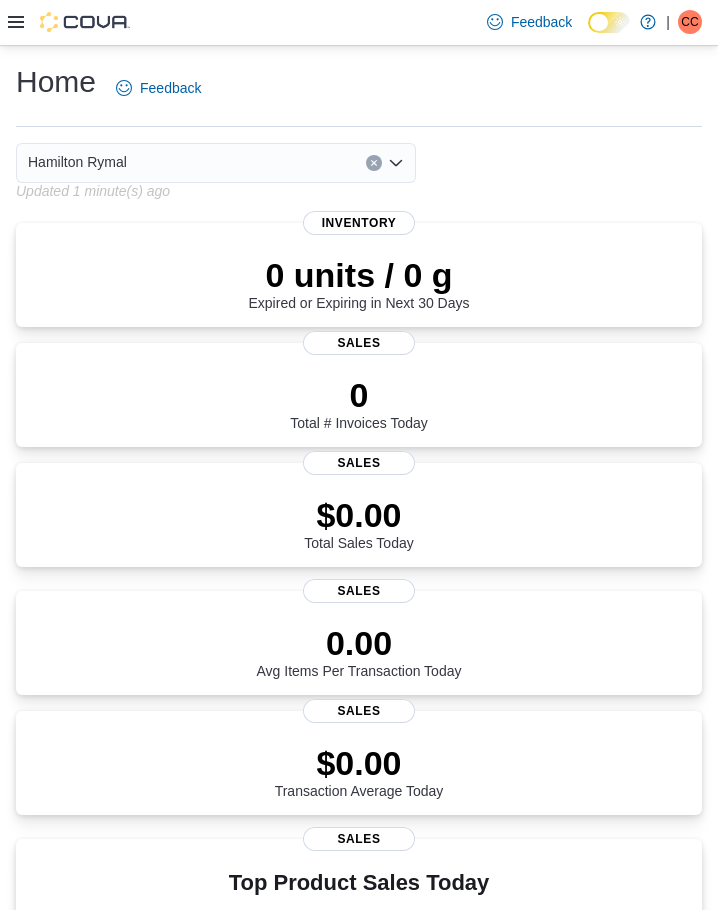 click 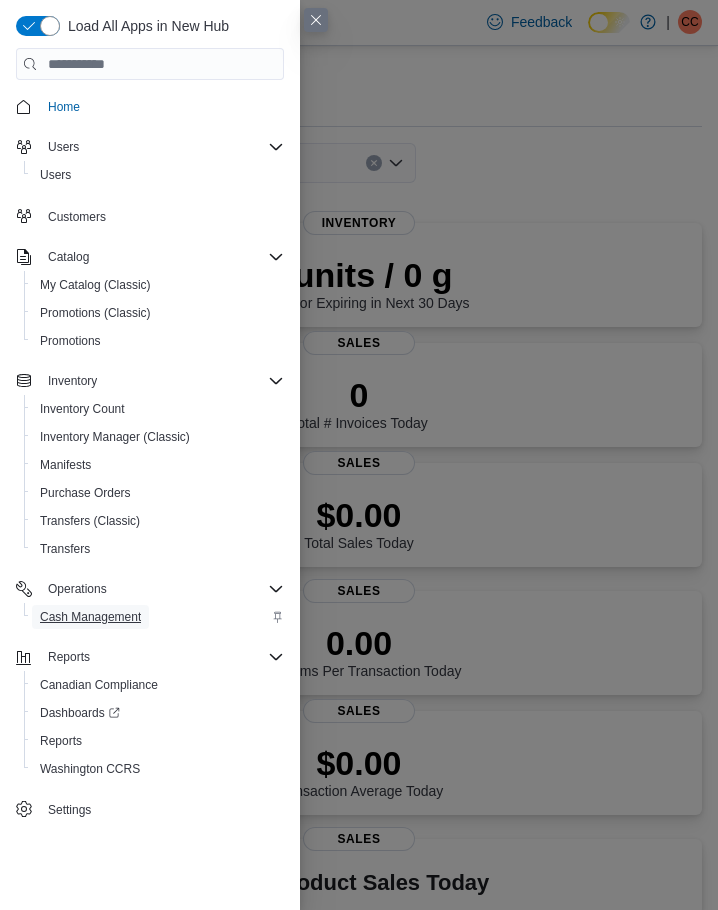 click on "Cash Management" at bounding box center [90, 617] 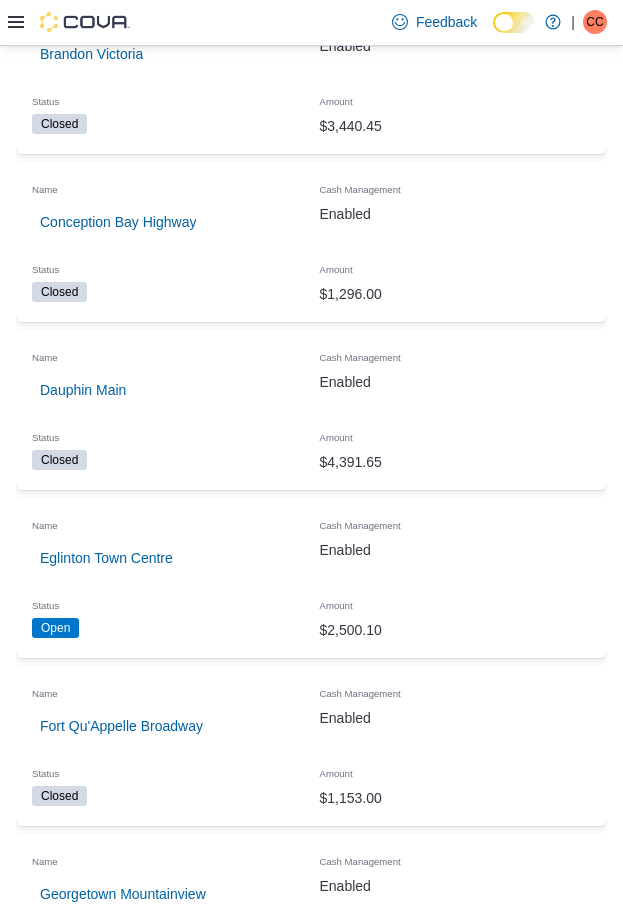 scroll, scrollTop: 1800, scrollLeft: 0, axis: vertical 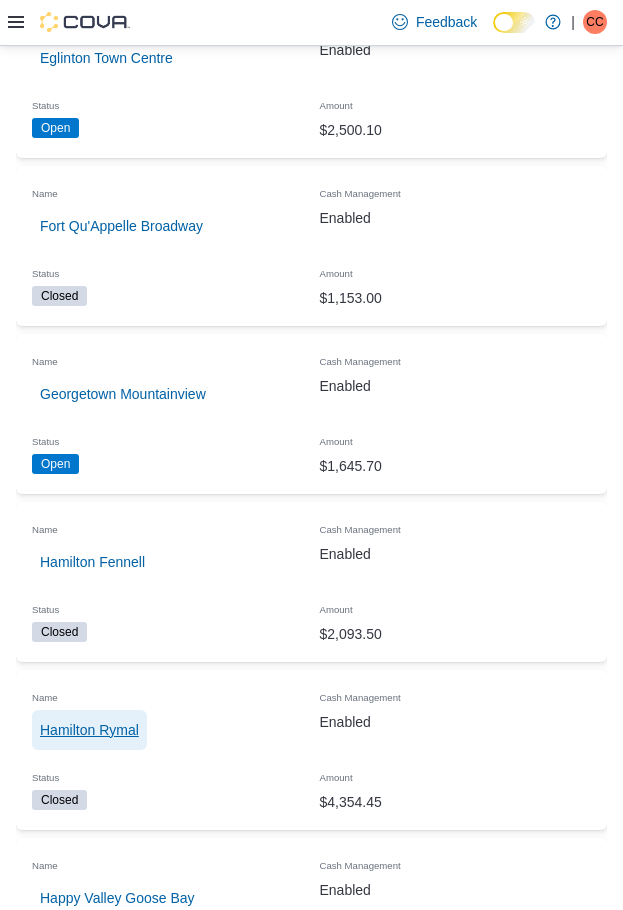 click on "Hamilton Rymal" at bounding box center [89, 730] 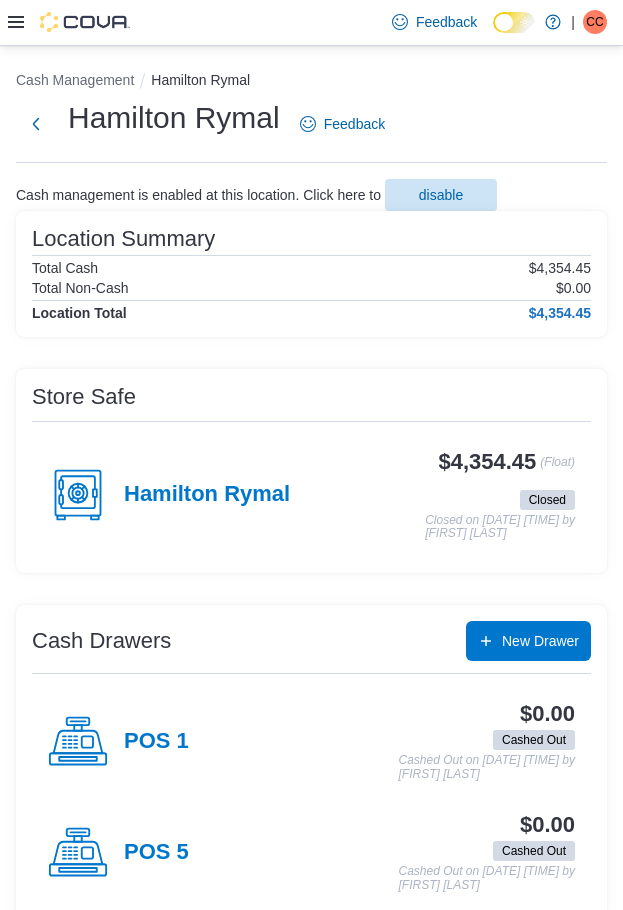 scroll, scrollTop: 31, scrollLeft: 0, axis: vertical 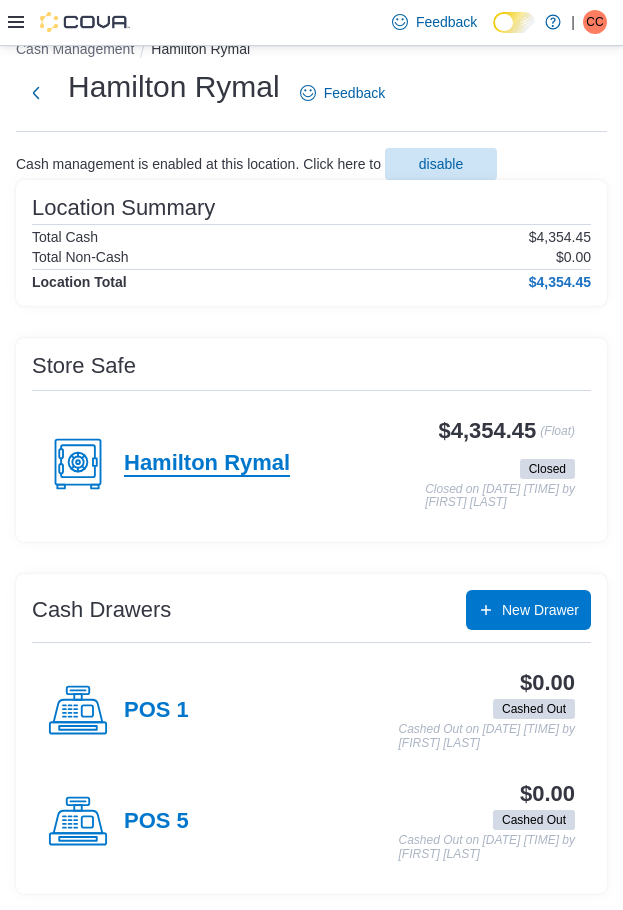 click on "Hamilton Rymal" at bounding box center (207, 464) 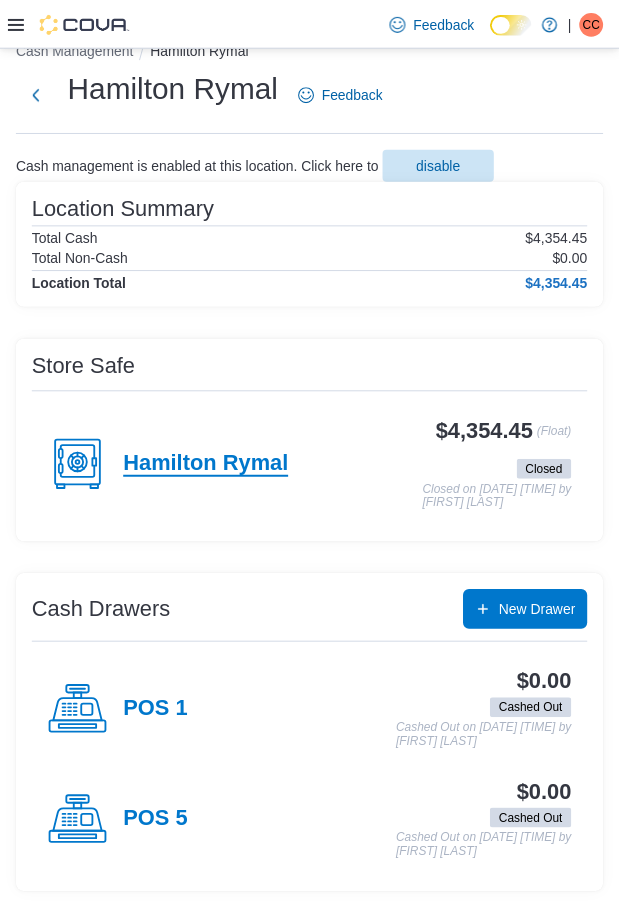 scroll, scrollTop: 0, scrollLeft: 0, axis: both 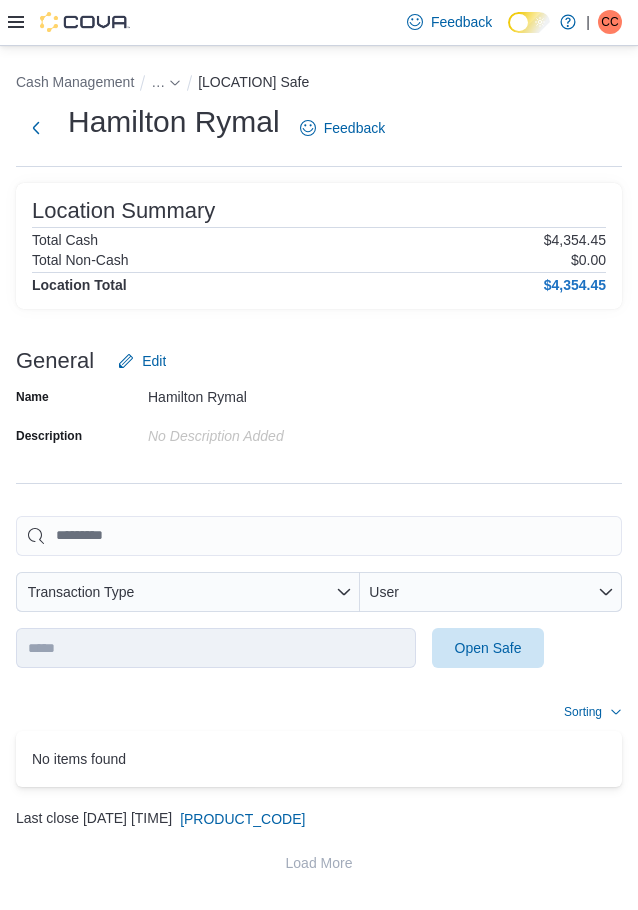 click at bounding box center [319, 680] 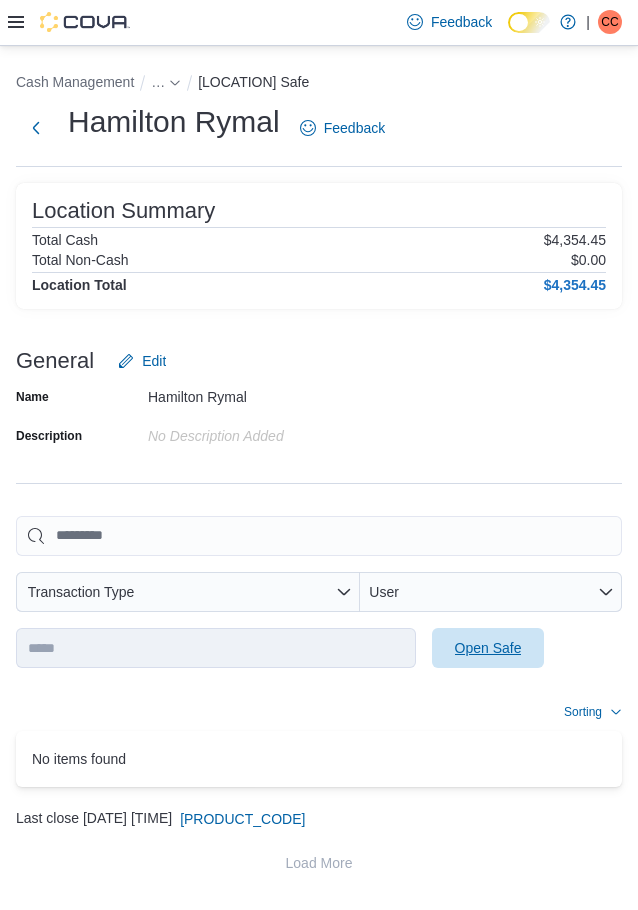 drag, startPoint x: 493, startPoint y: 640, endPoint x: 587, endPoint y: 654, distance: 95.036835 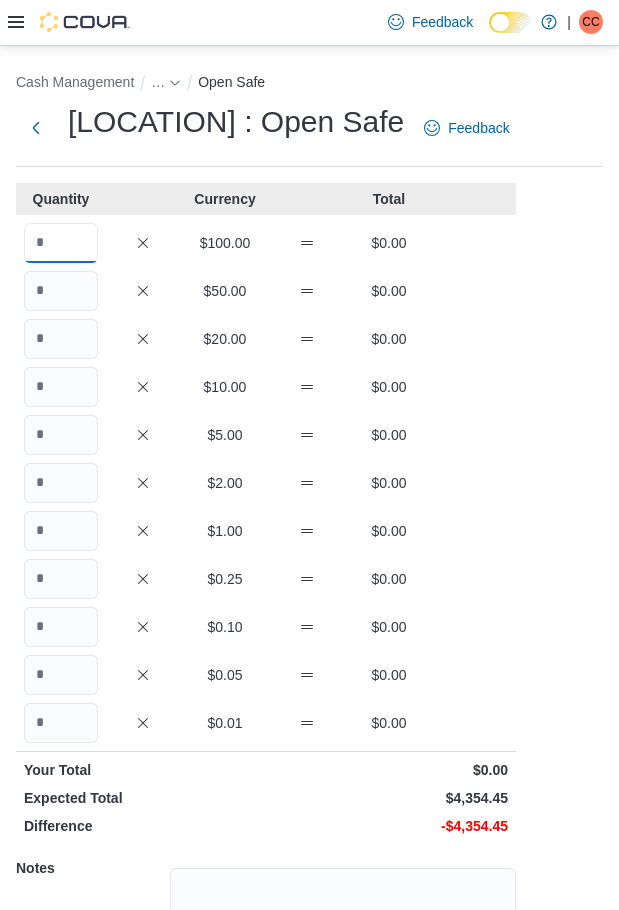 click at bounding box center (61, 243) 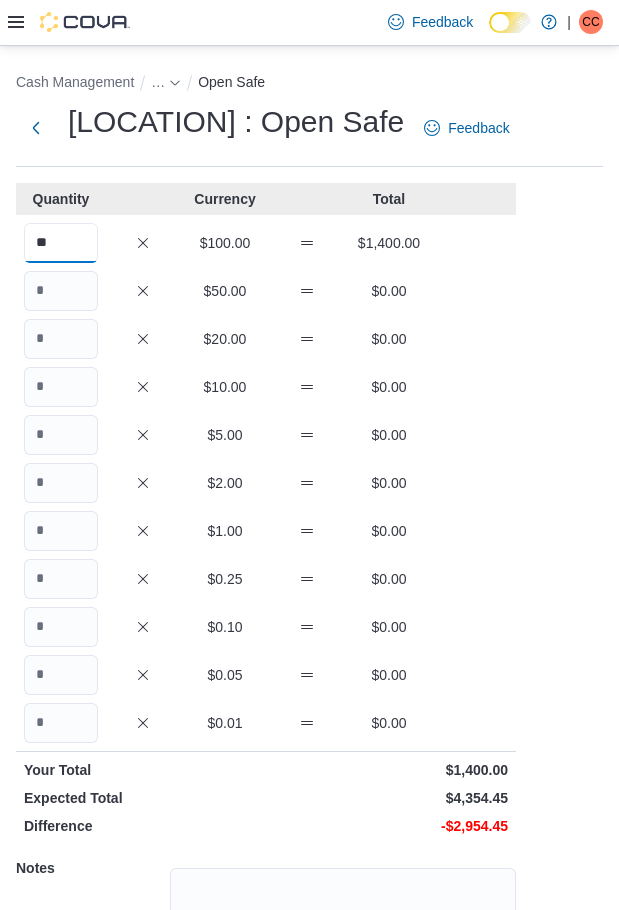 type on "**" 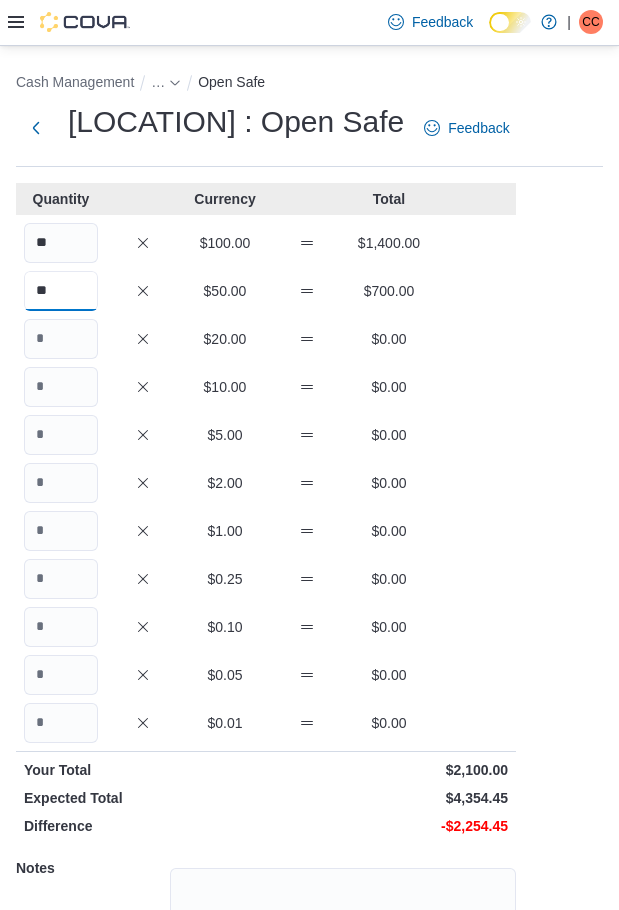 type on "**" 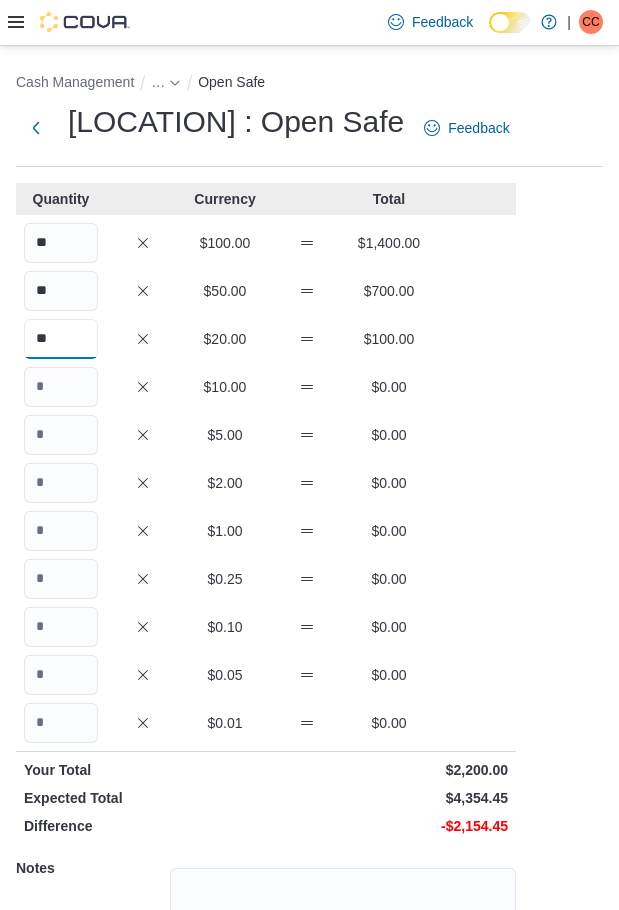 type on "**" 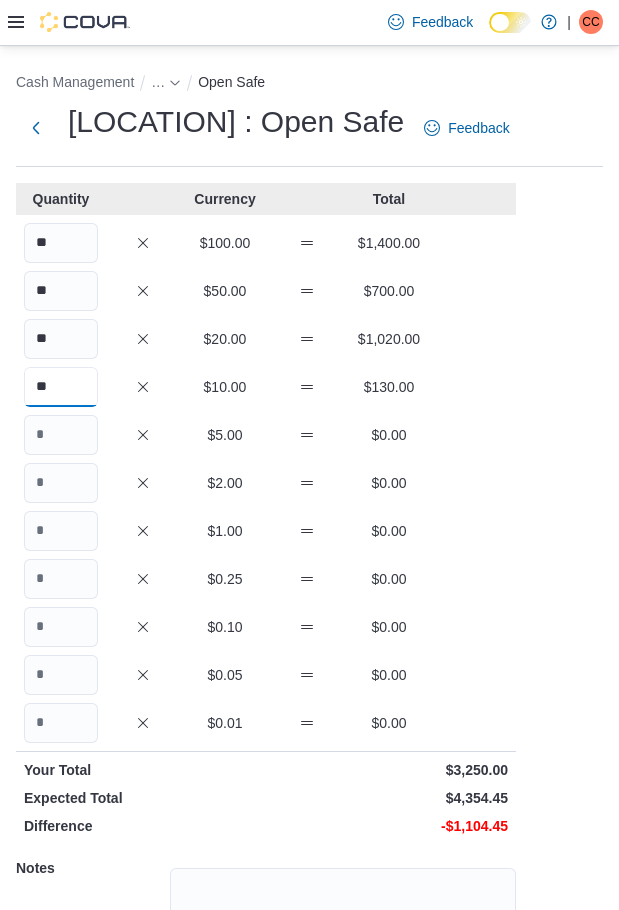 type on "**" 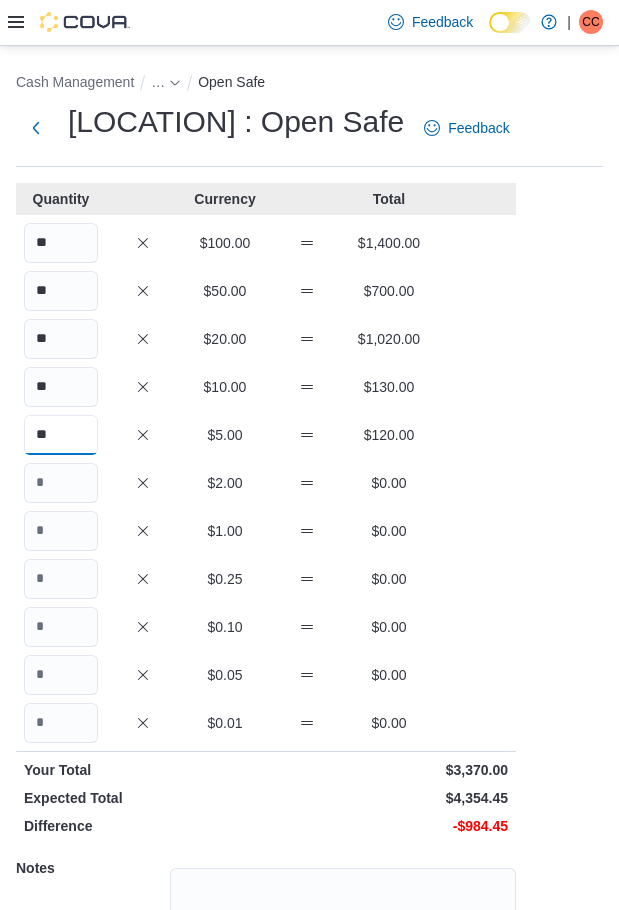type on "**" 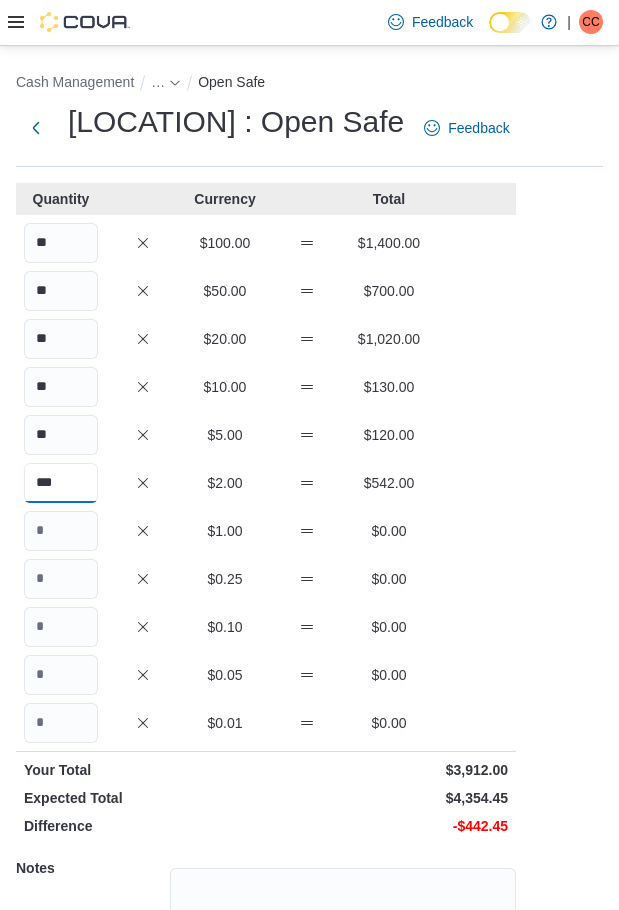type on "***" 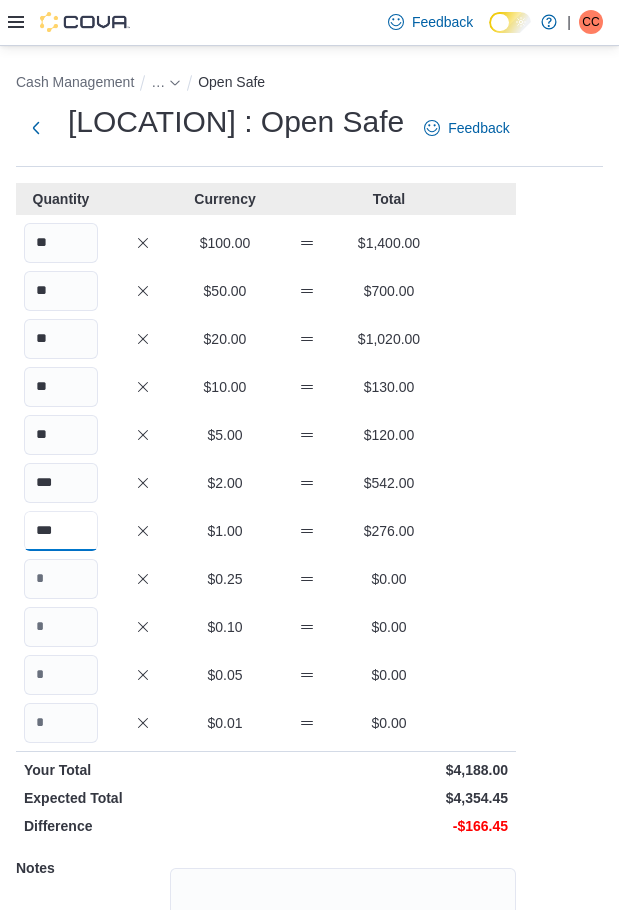 type on "***" 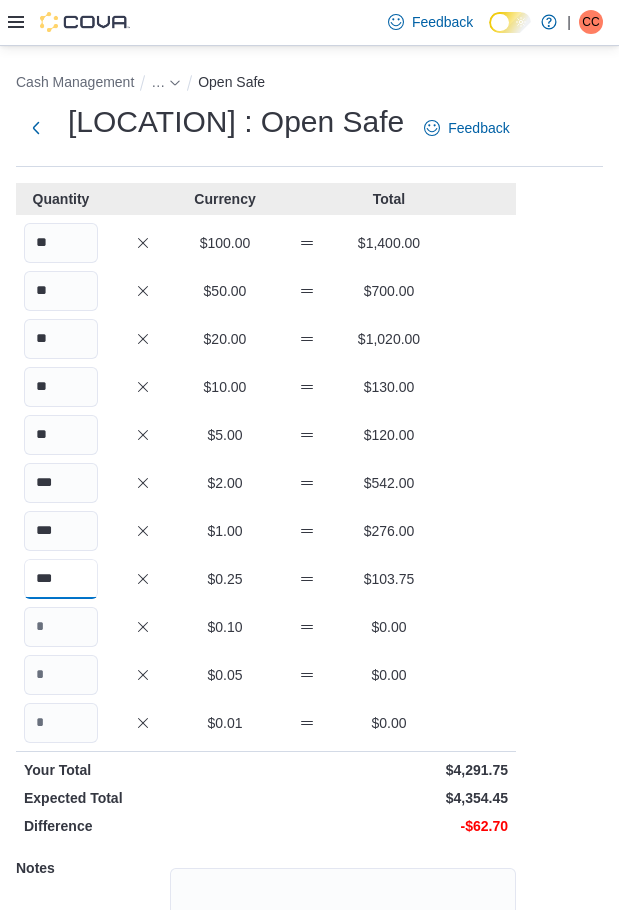 type on "***" 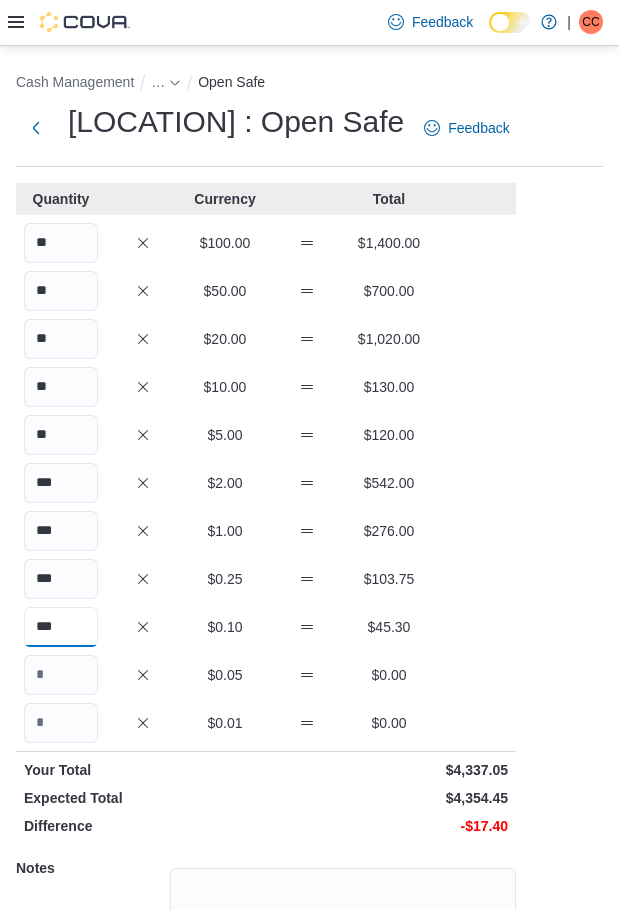 type on "***" 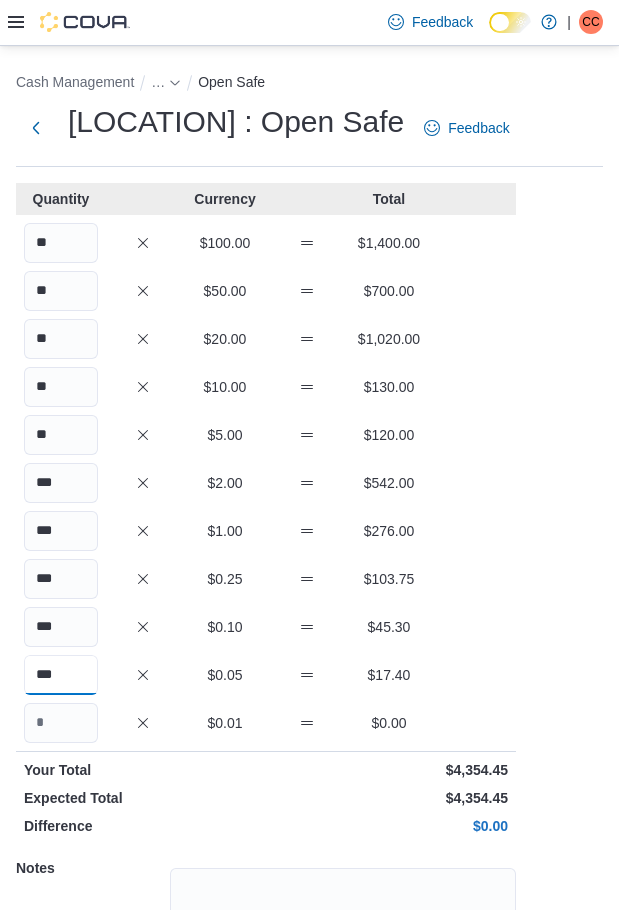 type on "***" 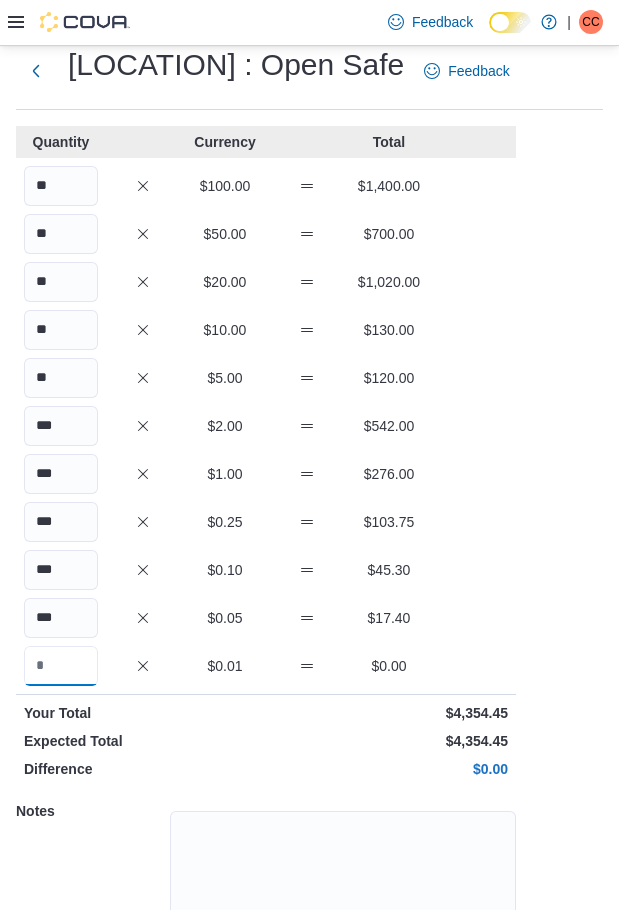 scroll, scrollTop: 183, scrollLeft: 0, axis: vertical 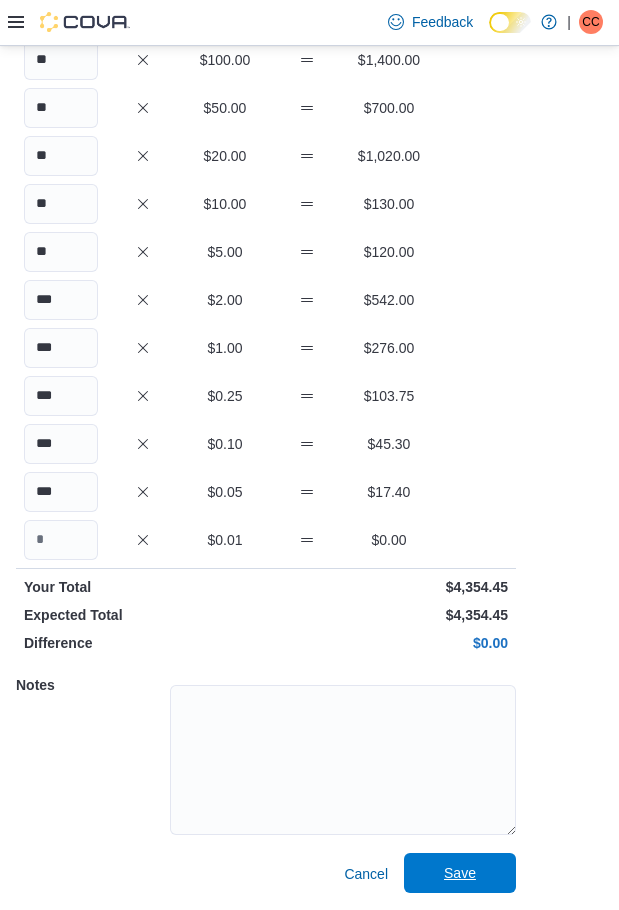 click on "Save" at bounding box center [460, 873] 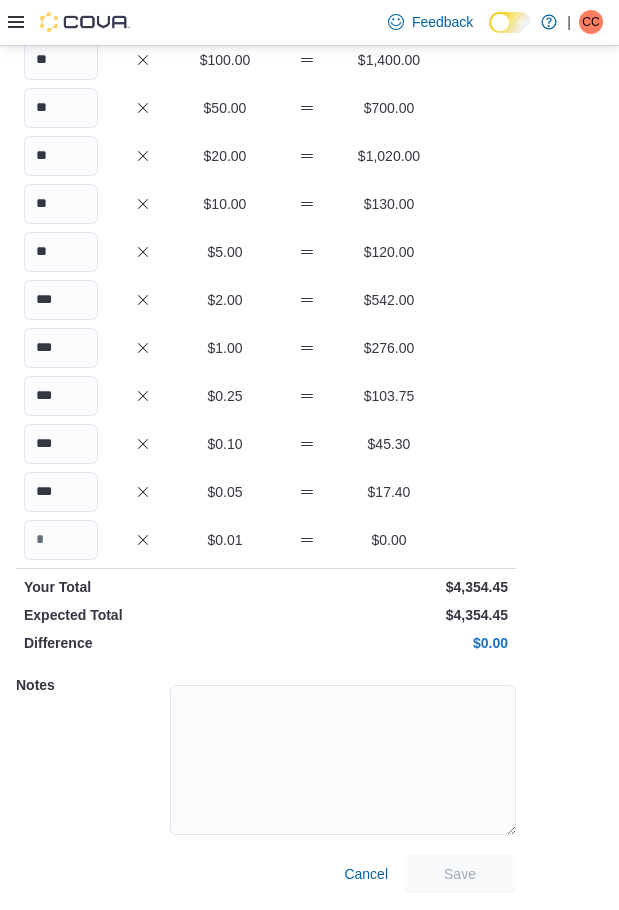 scroll, scrollTop: 0, scrollLeft: 0, axis: both 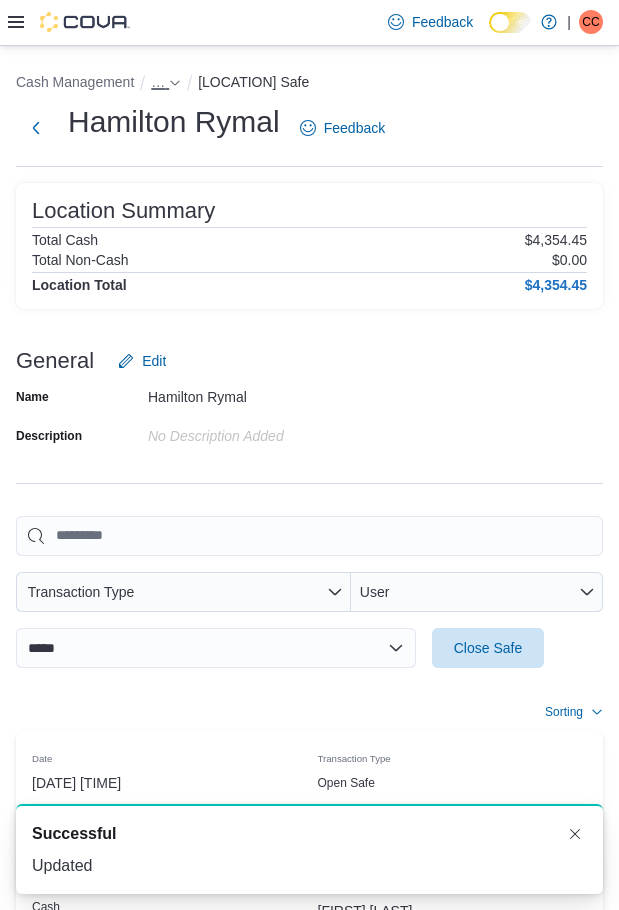 click on "…" at bounding box center [166, 82] 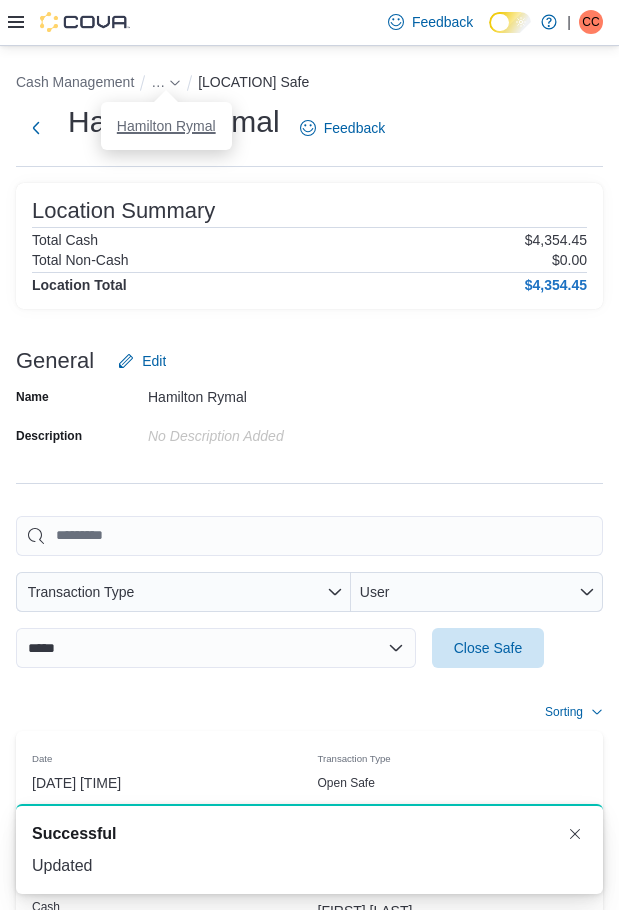 click on "Hamilton Rymal" at bounding box center [166, 126] 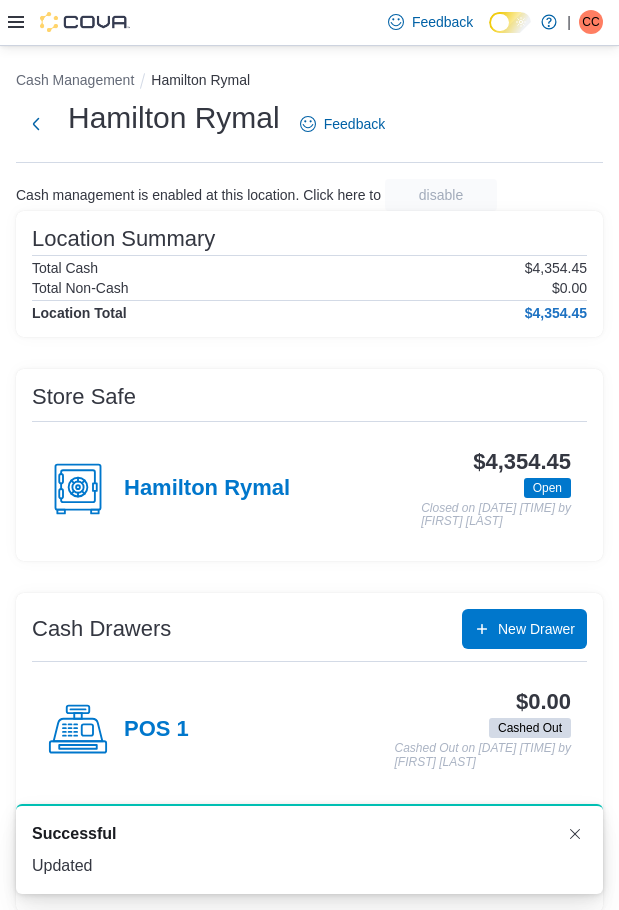 scroll, scrollTop: 19, scrollLeft: 0, axis: vertical 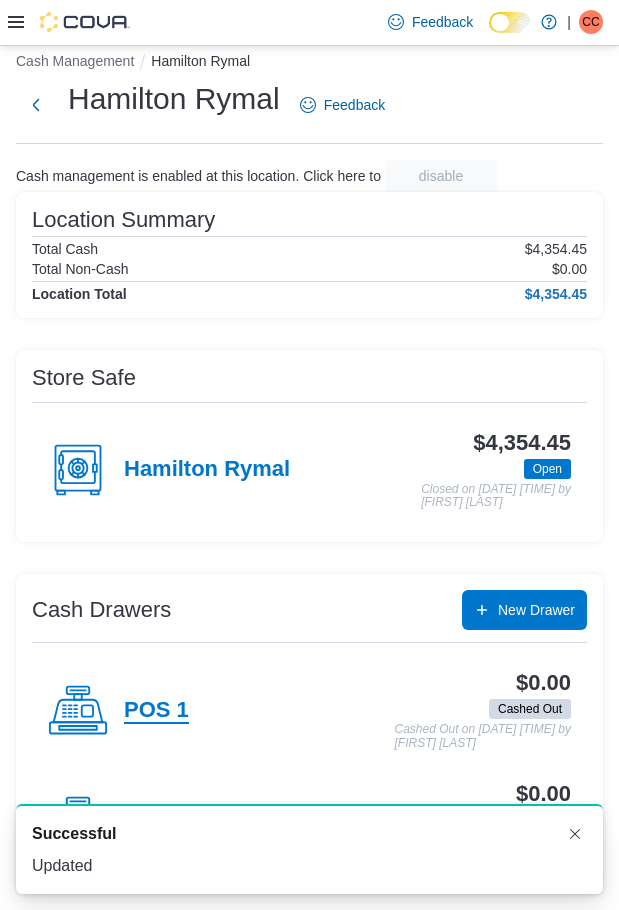 click on "POS 1" at bounding box center [156, 711] 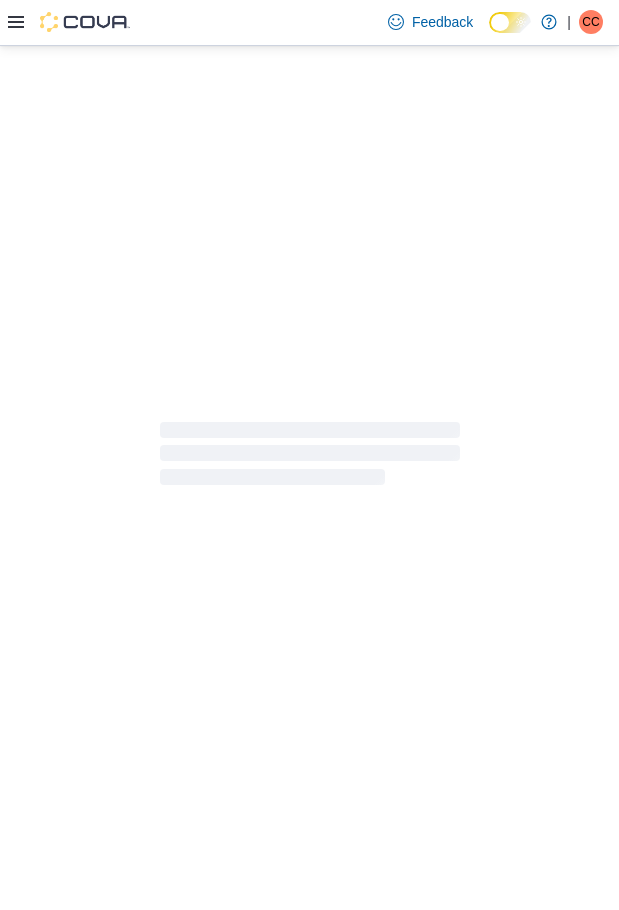 scroll, scrollTop: 0, scrollLeft: 0, axis: both 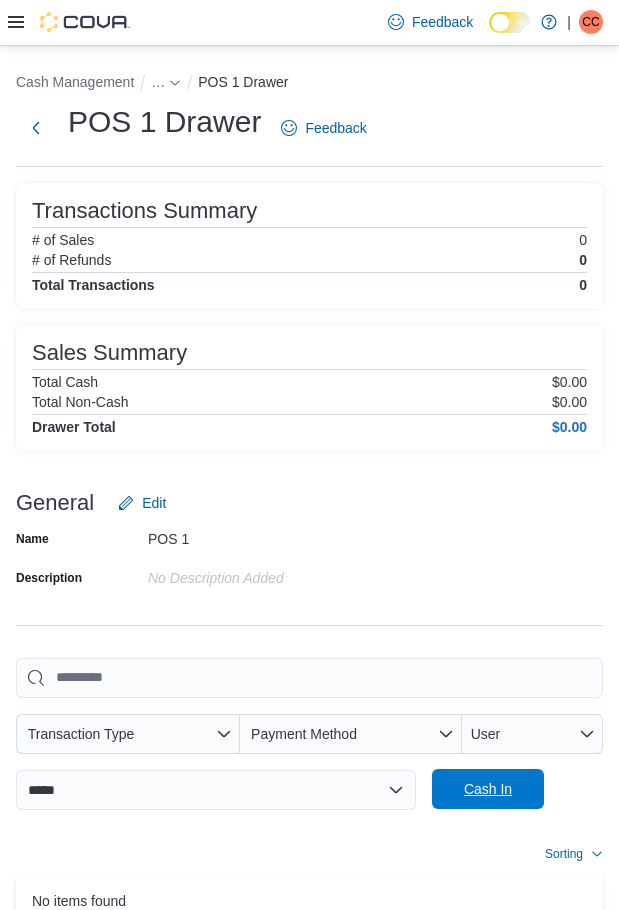 click on "Cash In" at bounding box center (488, 789) 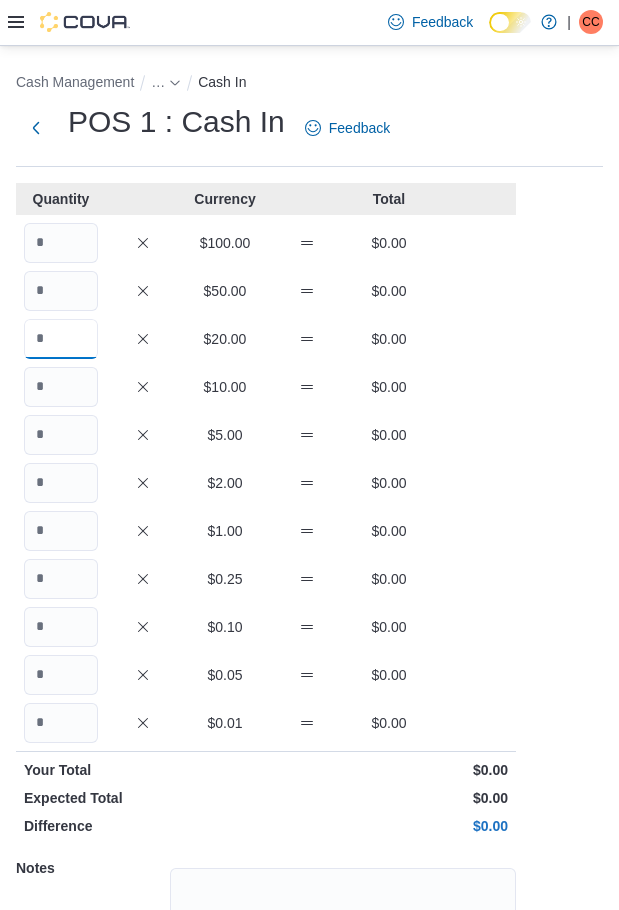 click at bounding box center (61, 339) 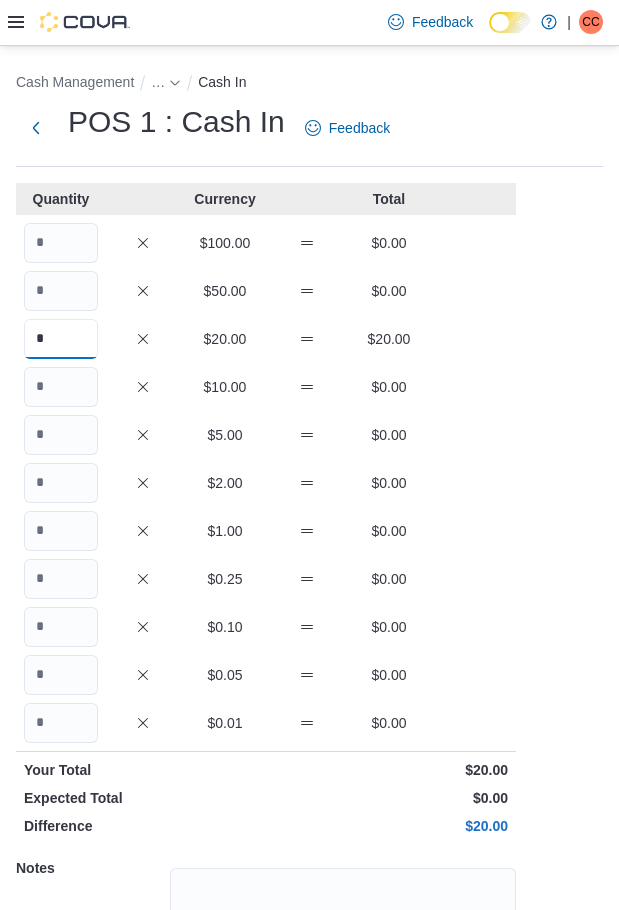 type on "*" 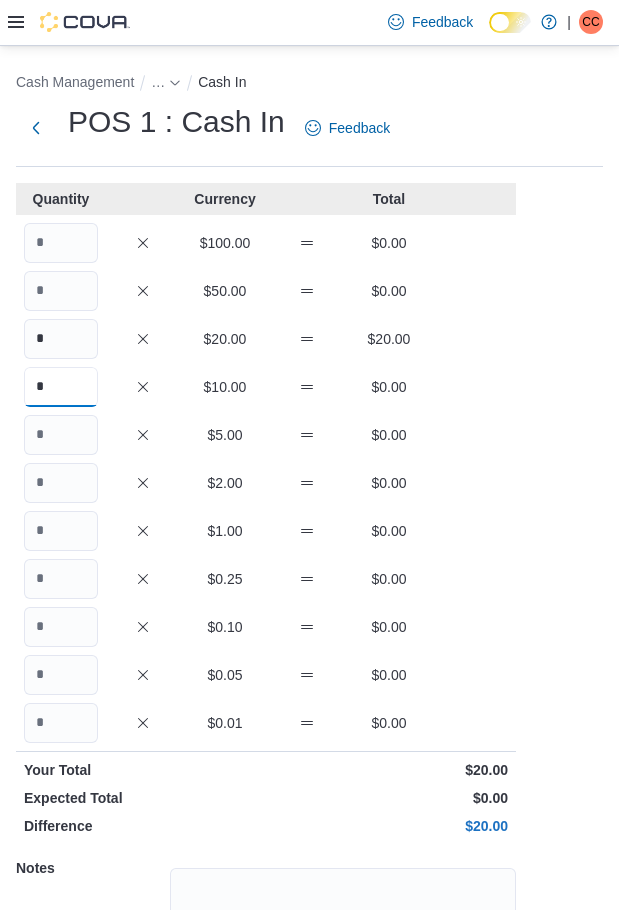 type on "*" 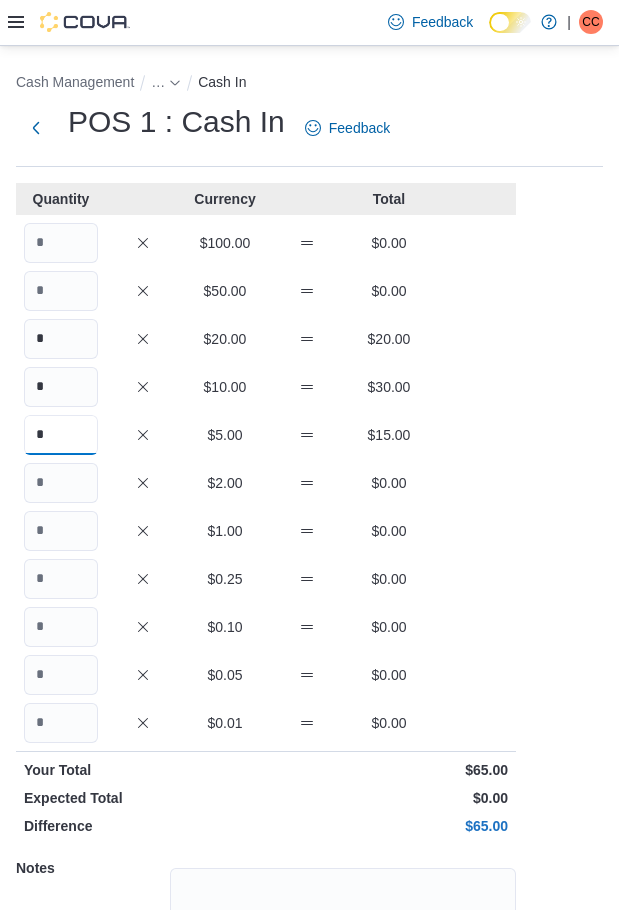 type on "*" 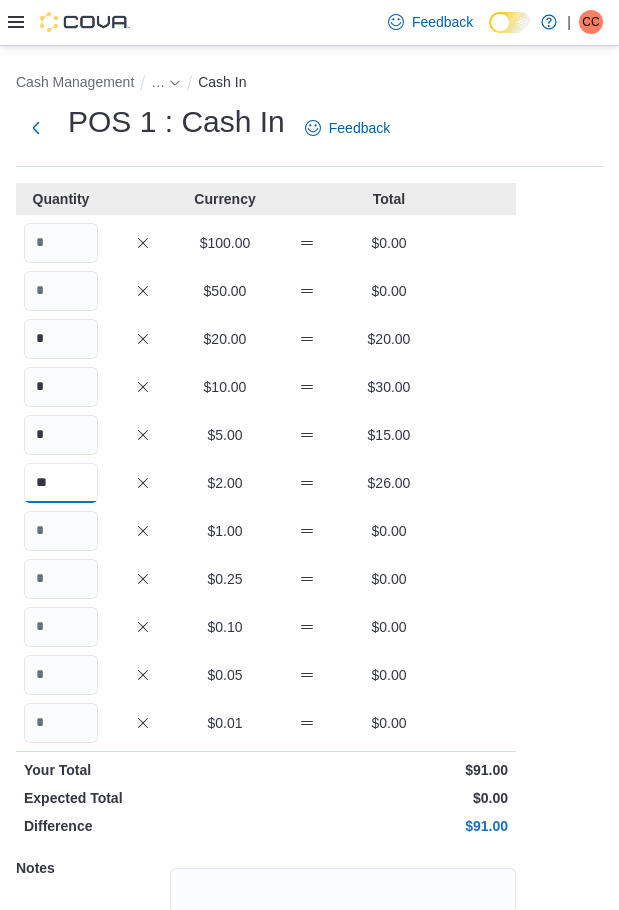 type on "**" 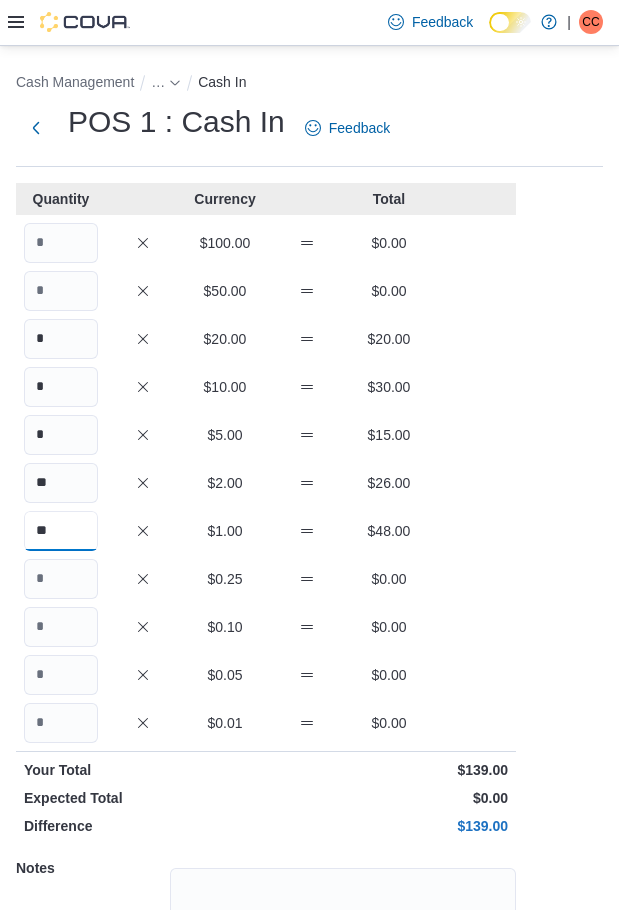 type on "**" 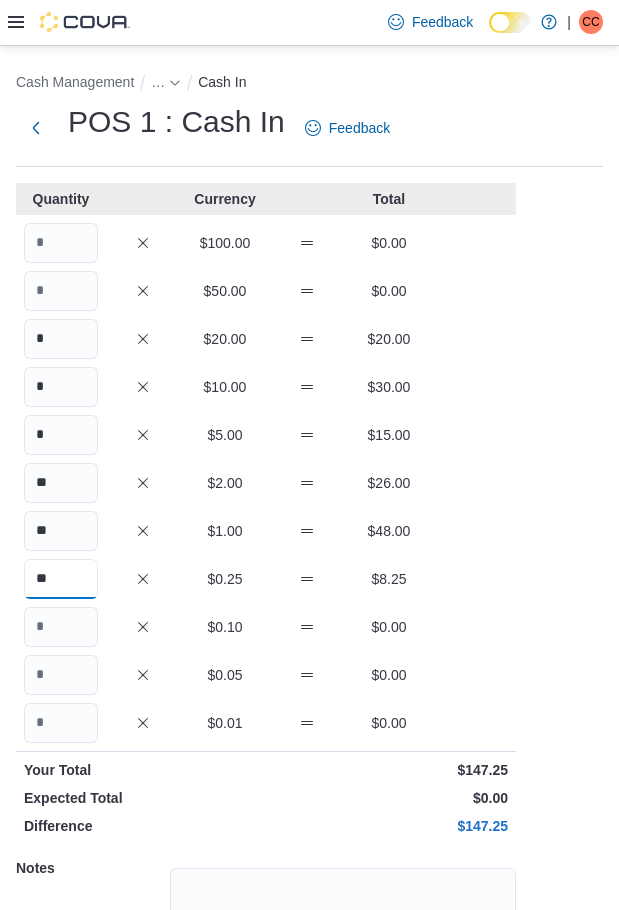 type on "**" 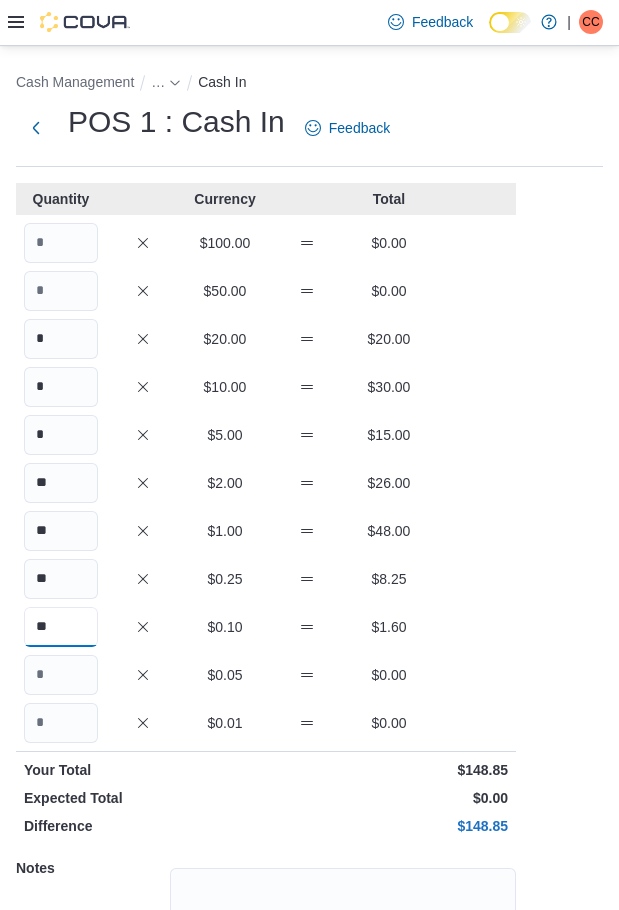 type on "**" 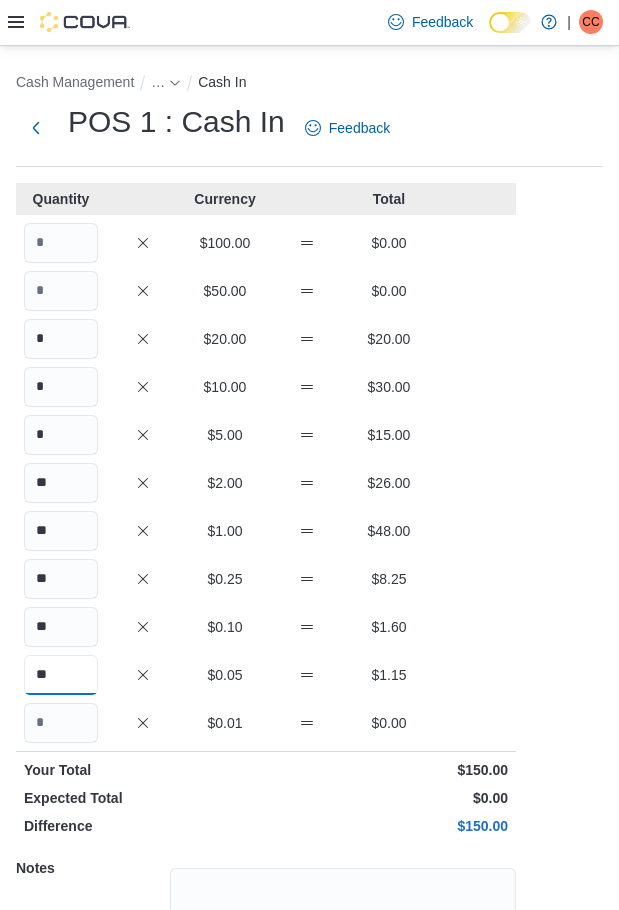 type on "**" 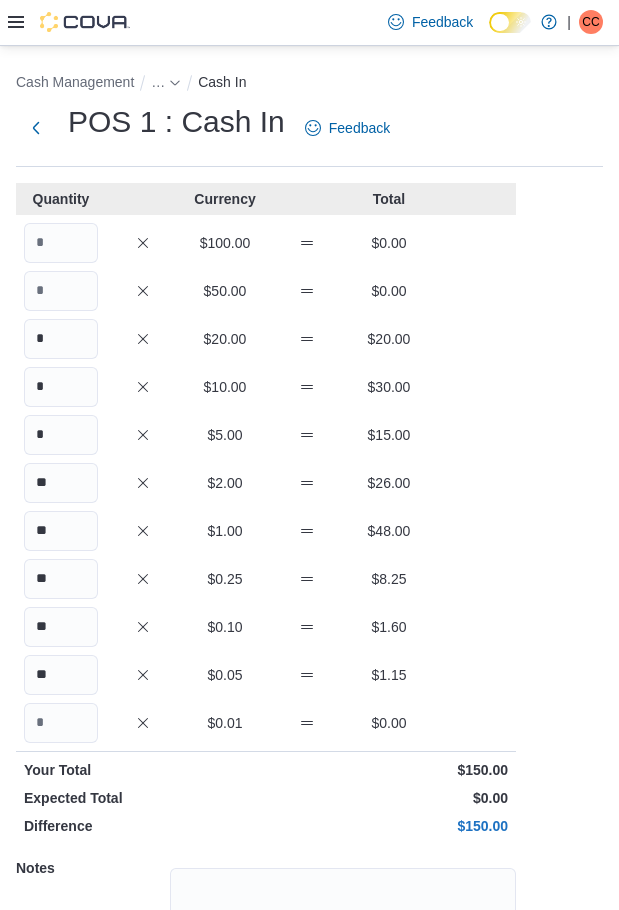 scroll, scrollTop: 183, scrollLeft: 0, axis: vertical 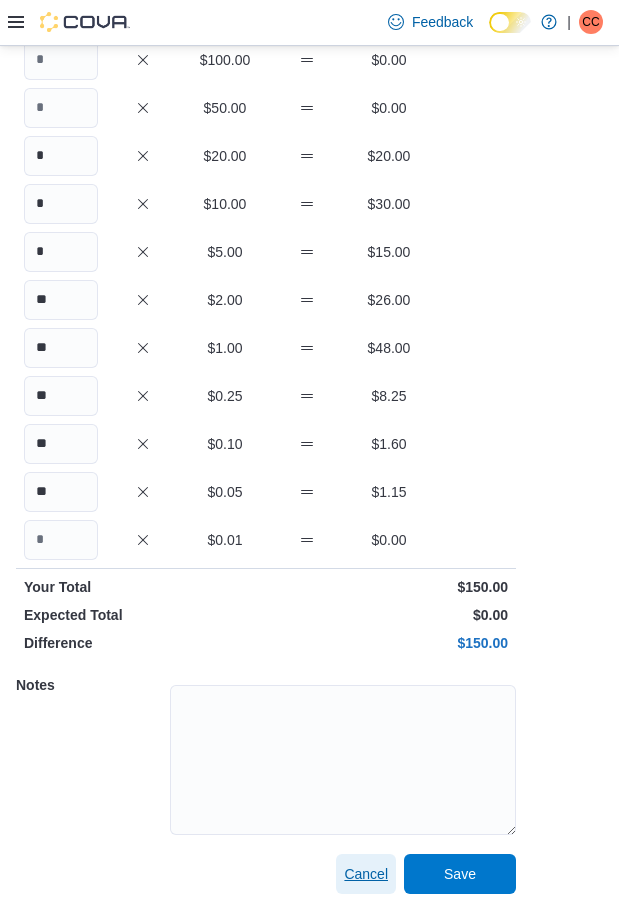 type 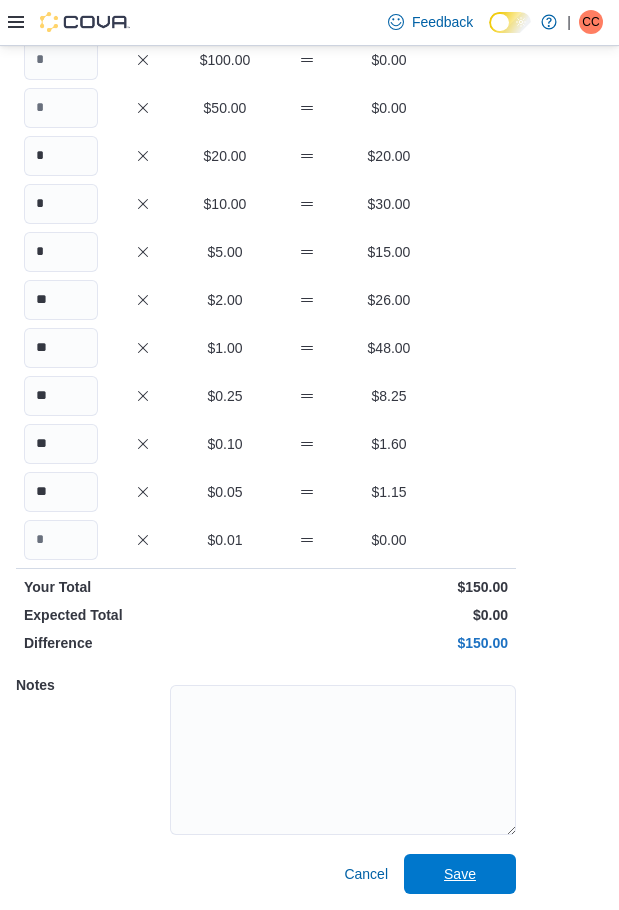 type 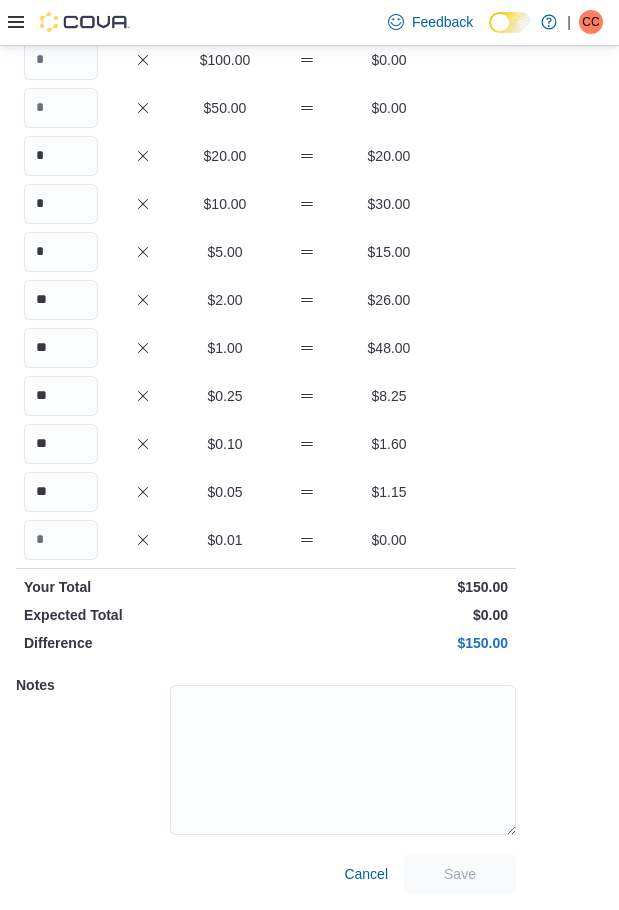 scroll, scrollTop: 131, scrollLeft: 0, axis: vertical 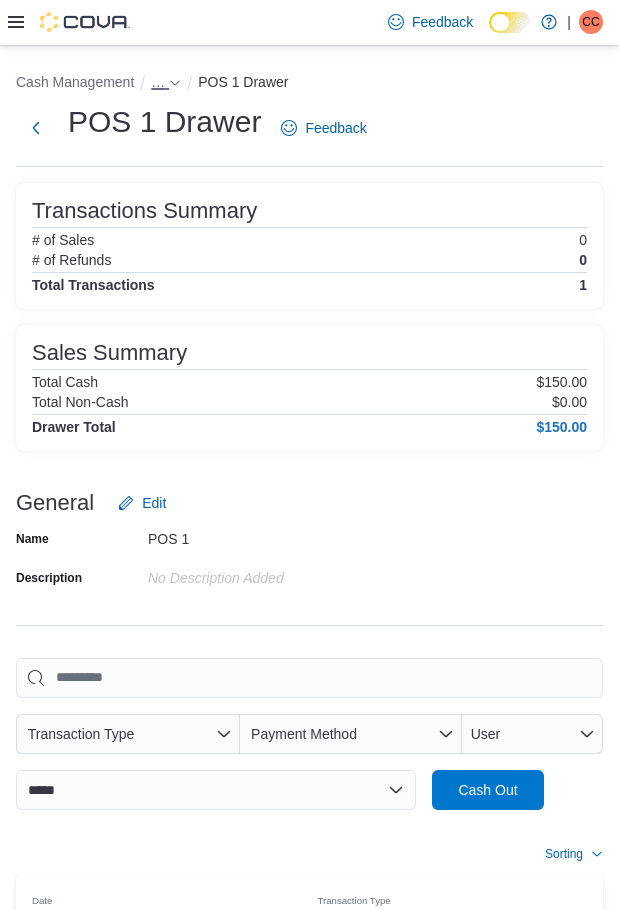click on "…" at bounding box center [166, 82] 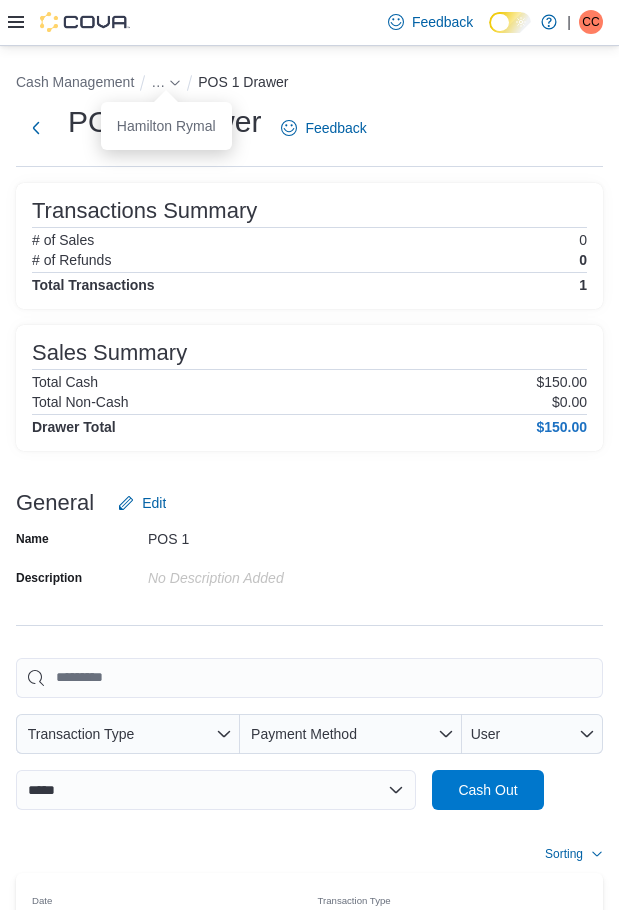 click on "Hamilton Rymal" at bounding box center [166, 128] 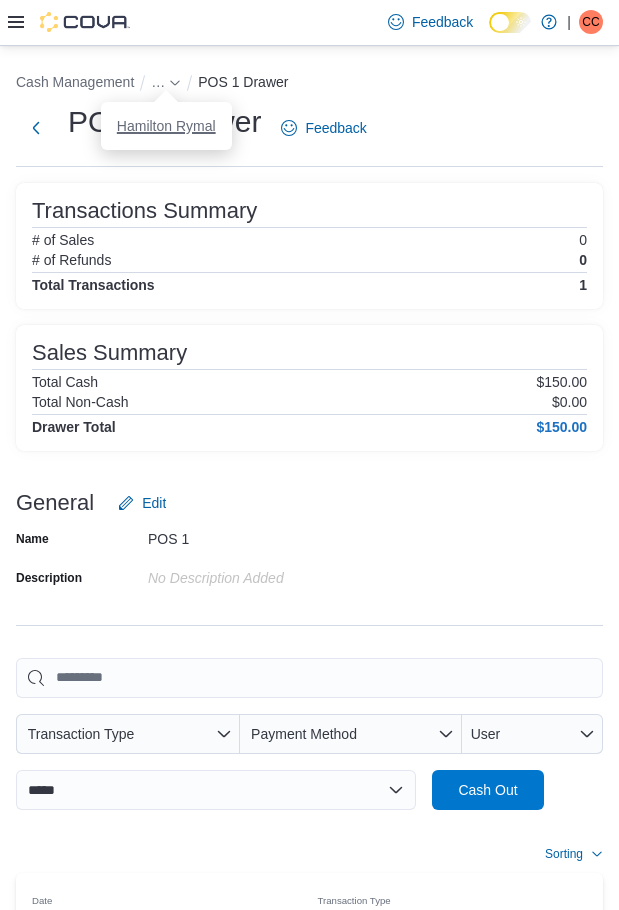 click on "Hamilton Rymal" at bounding box center [166, 126] 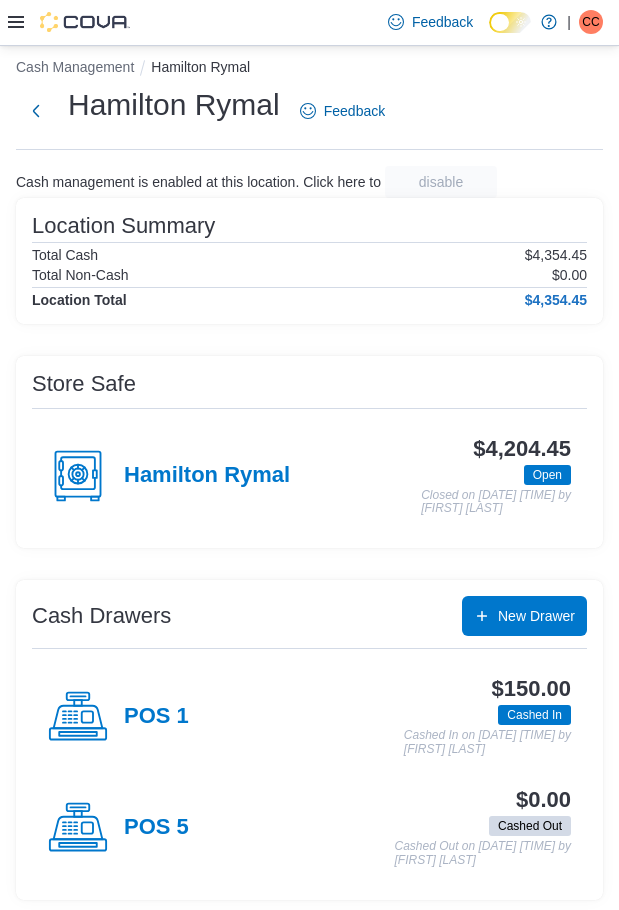 scroll, scrollTop: 19, scrollLeft: 0, axis: vertical 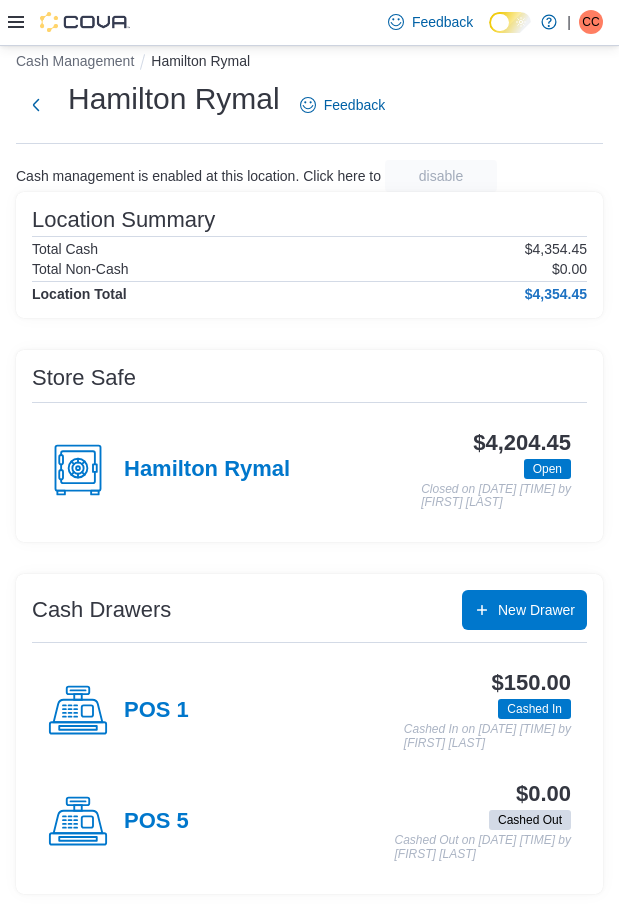 click on "POS 5" at bounding box center (118, 822) 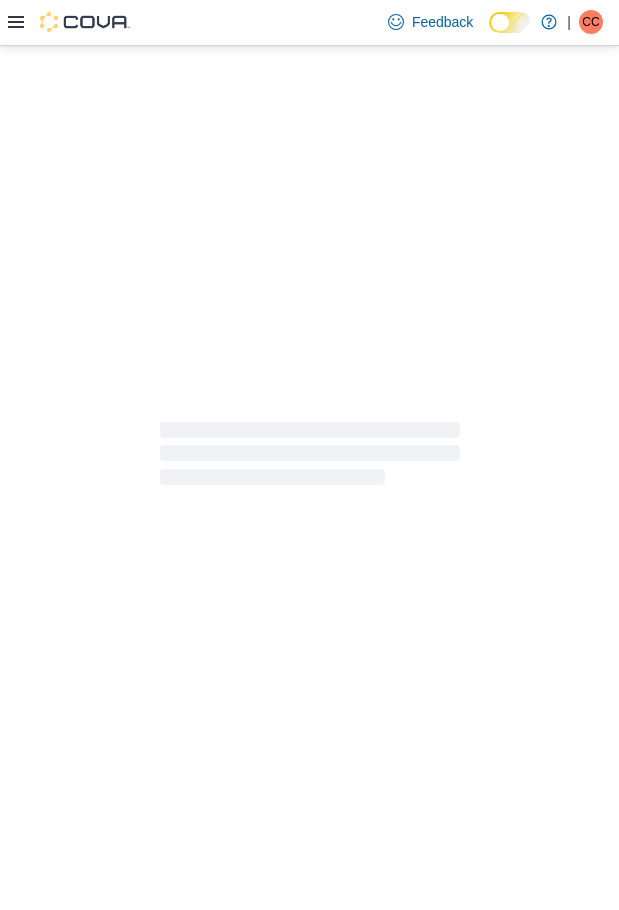 scroll, scrollTop: 0, scrollLeft: 0, axis: both 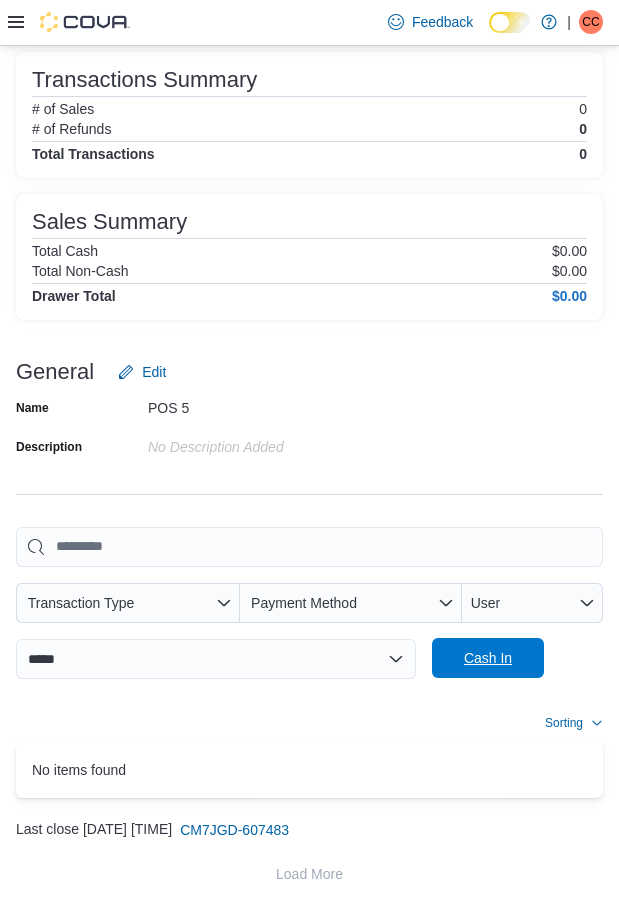 click on "Cash In" at bounding box center (488, 658) 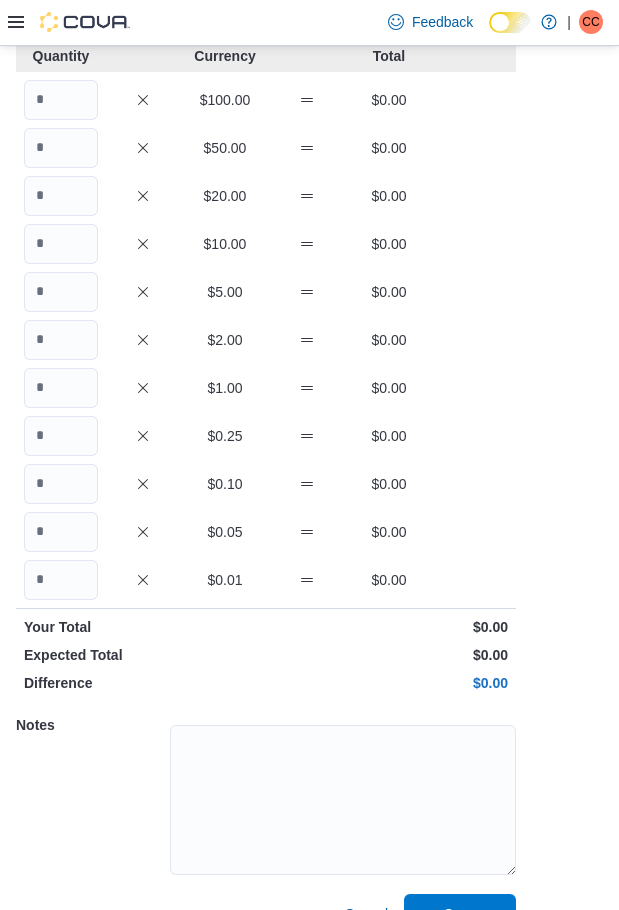 scroll, scrollTop: 10, scrollLeft: 0, axis: vertical 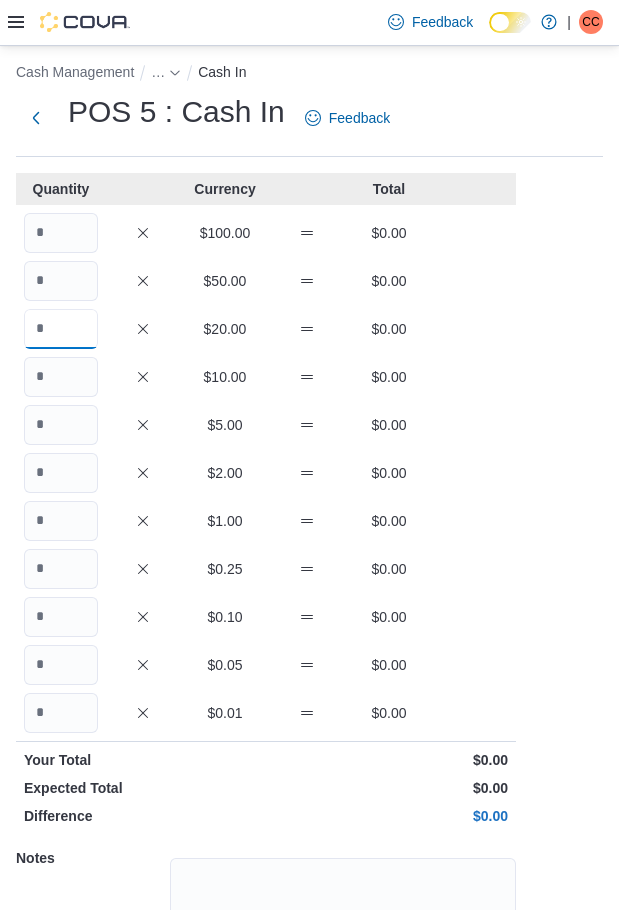 click at bounding box center (61, 329) 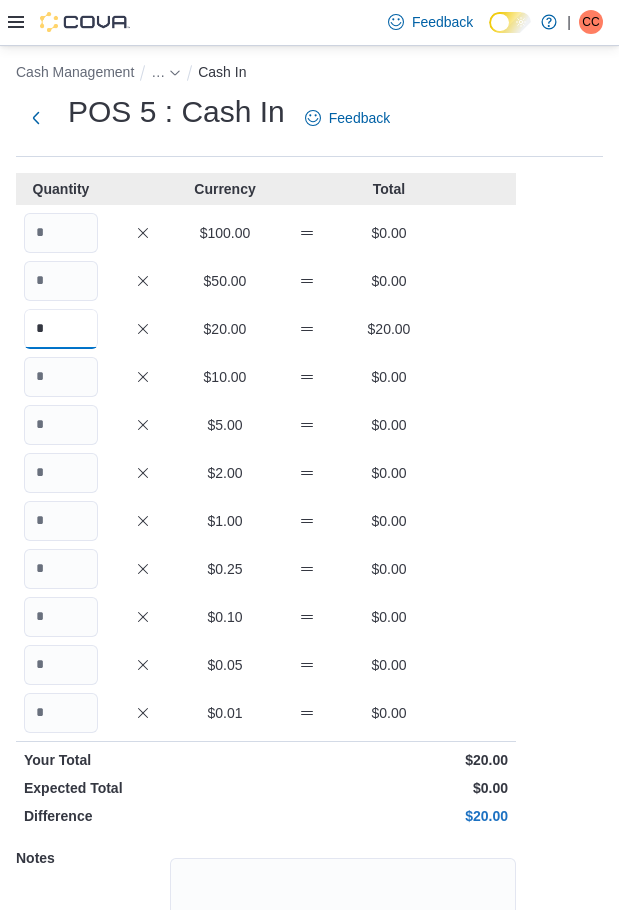 type on "*" 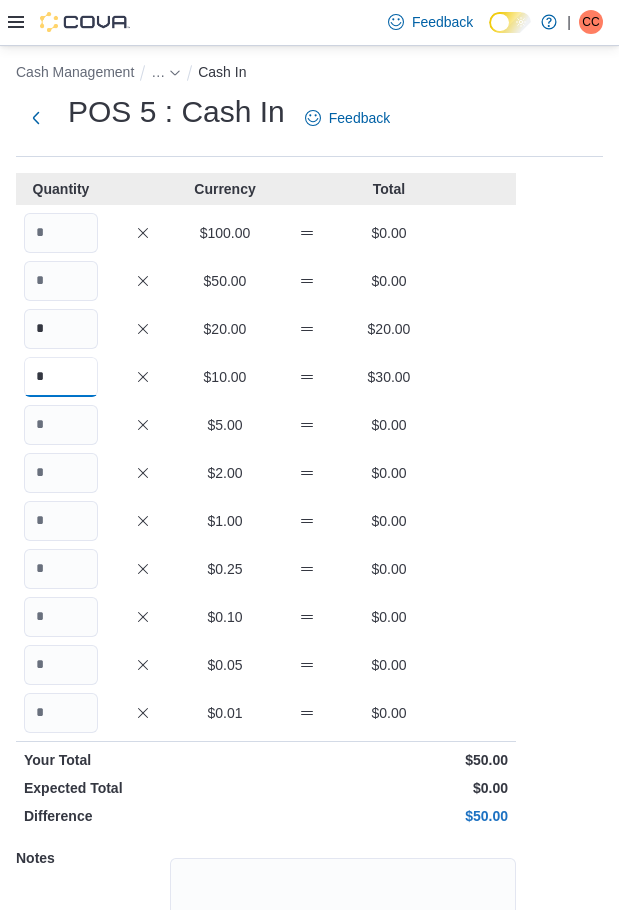 type on "*" 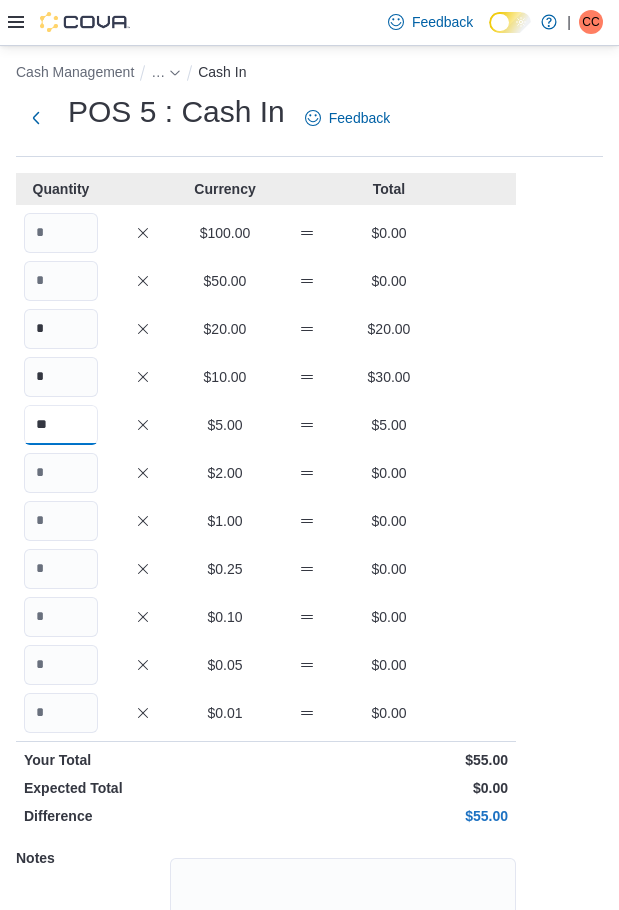 type on "**" 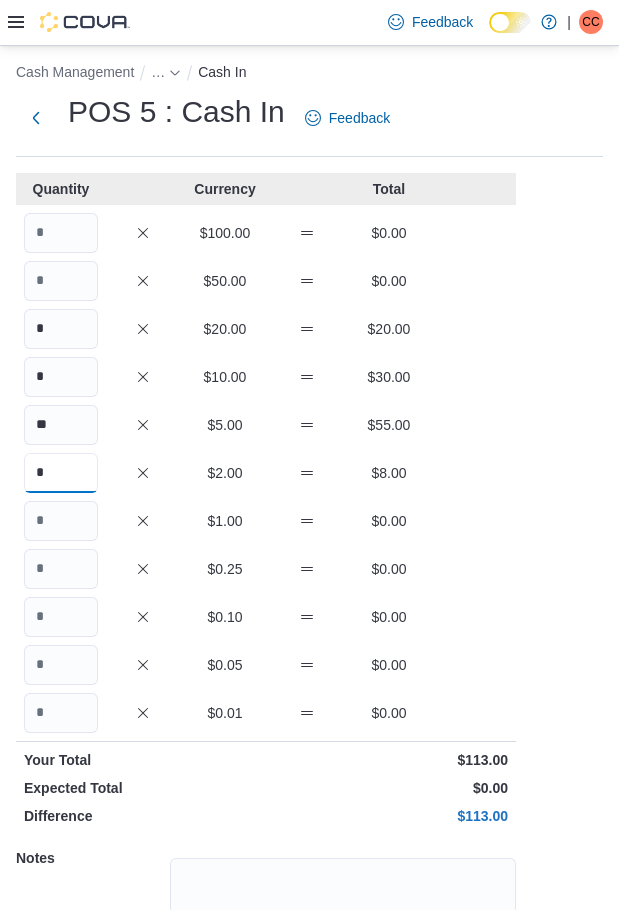 type on "*" 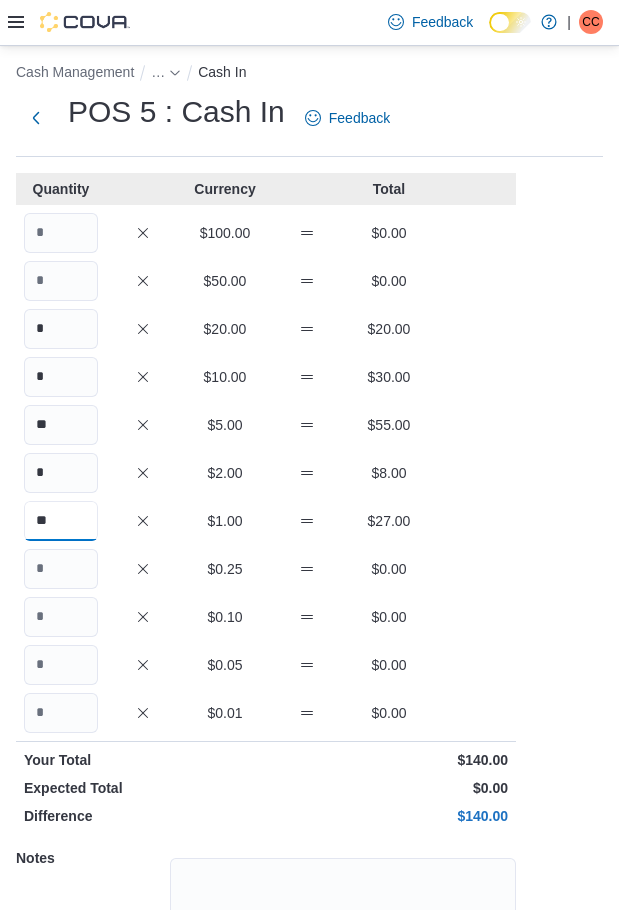 type on "**" 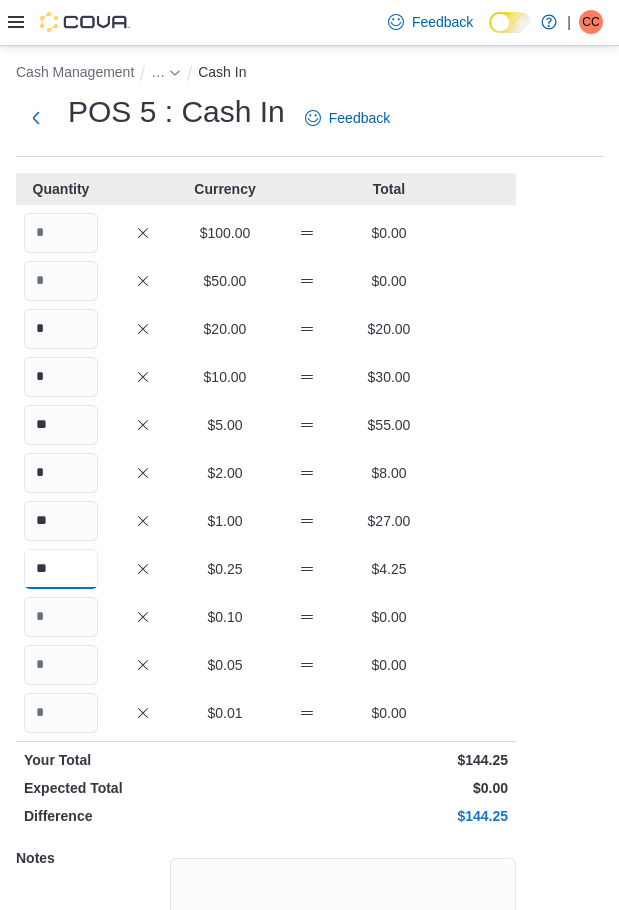 type on "**" 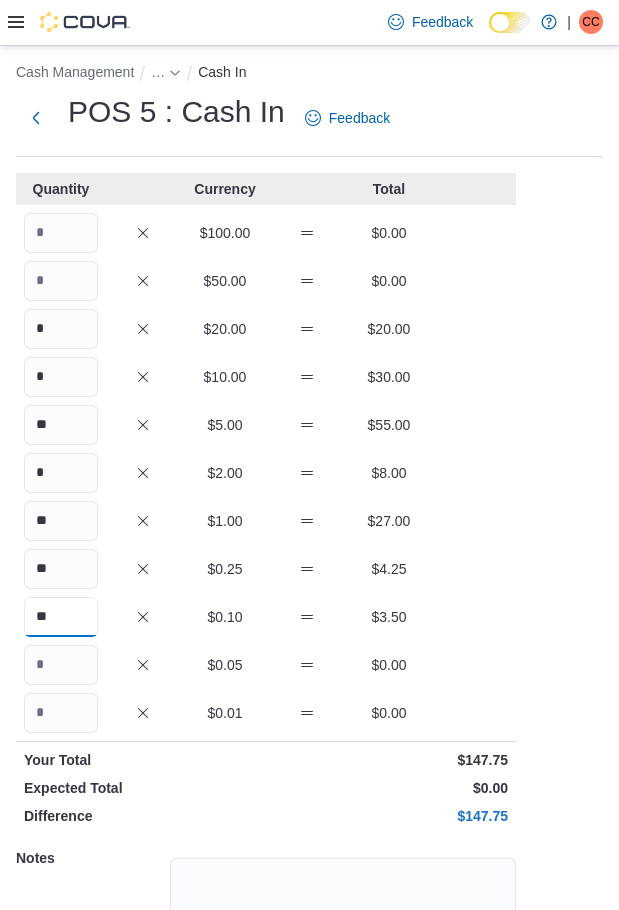type on "**" 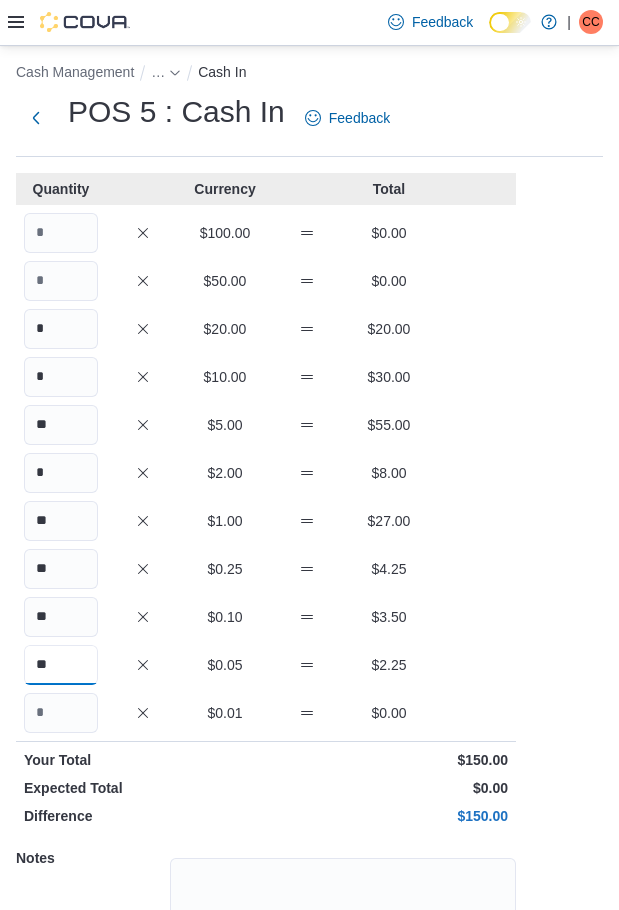 type on "**" 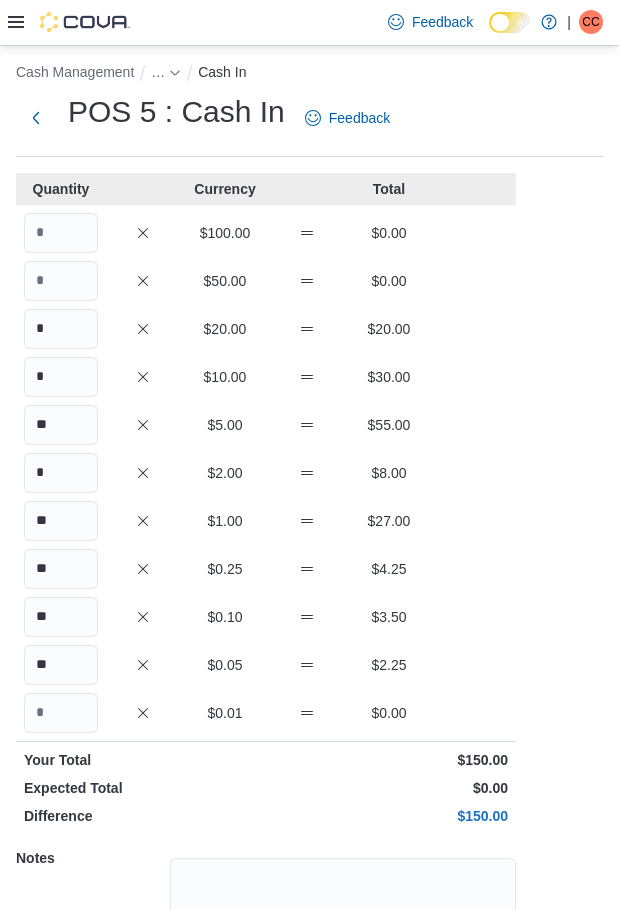 scroll, scrollTop: 183, scrollLeft: 0, axis: vertical 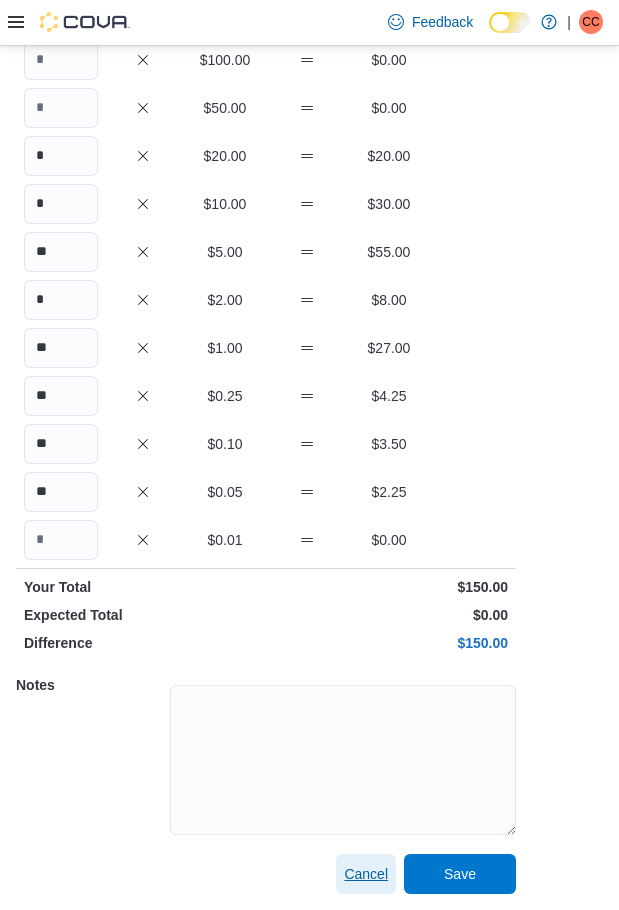 type 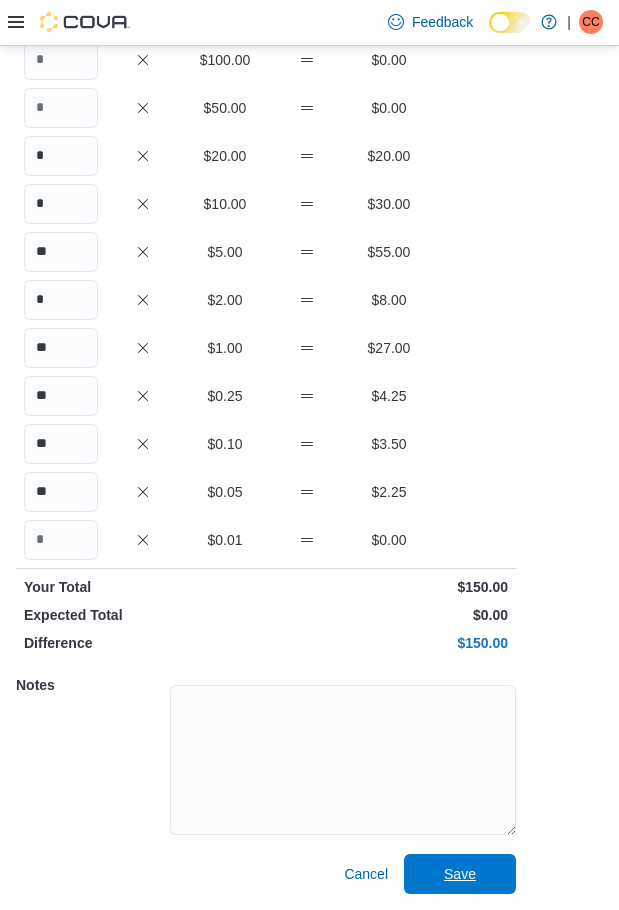 type 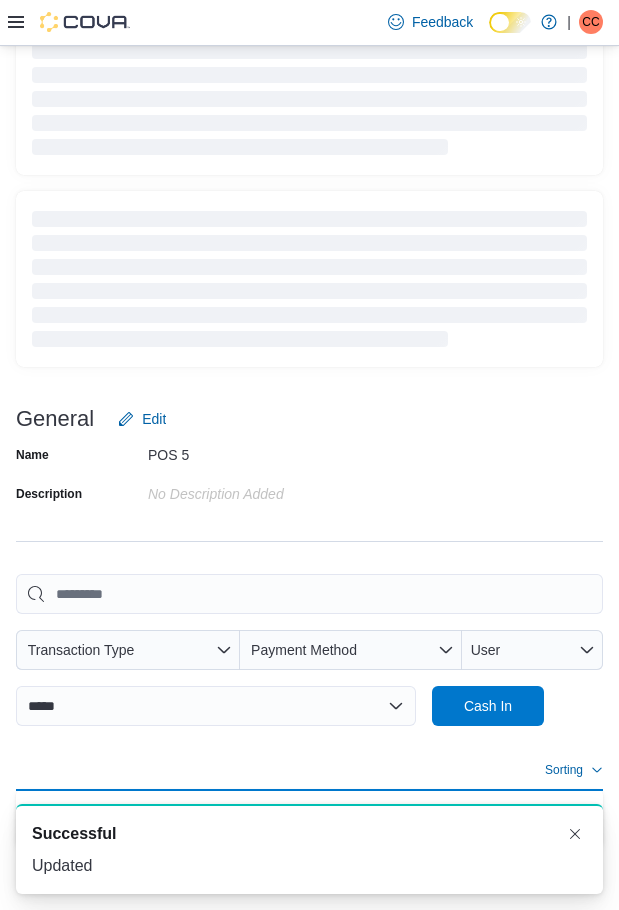 scroll, scrollTop: 131, scrollLeft: 0, axis: vertical 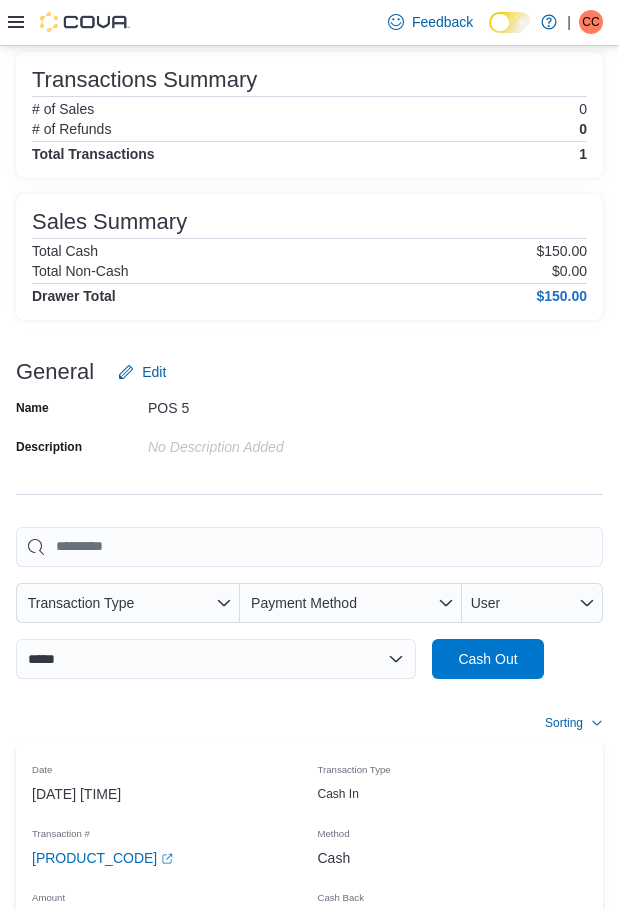 click at bounding box center [69, 22] 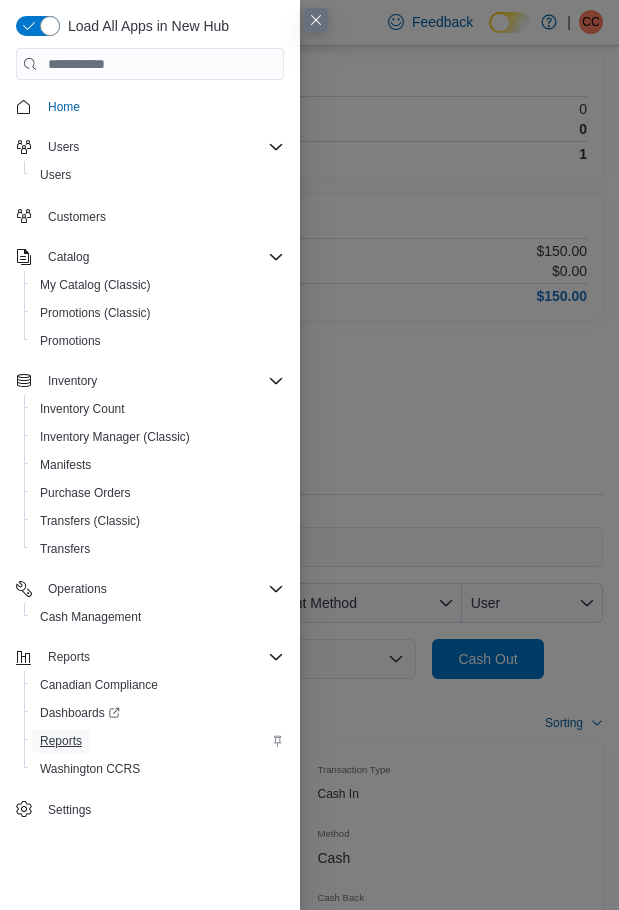 click on "Reports" at bounding box center [61, 741] 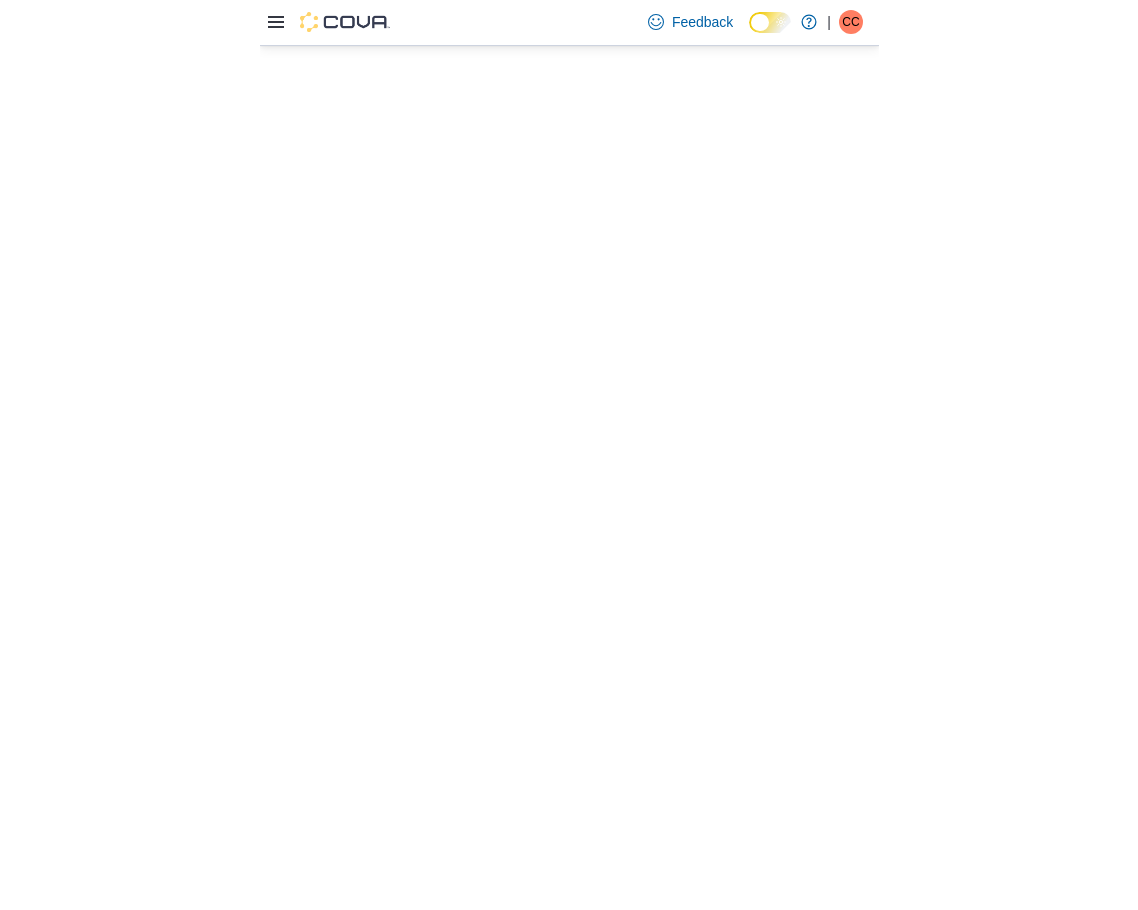 scroll, scrollTop: 0, scrollLeft: 0, axis: both 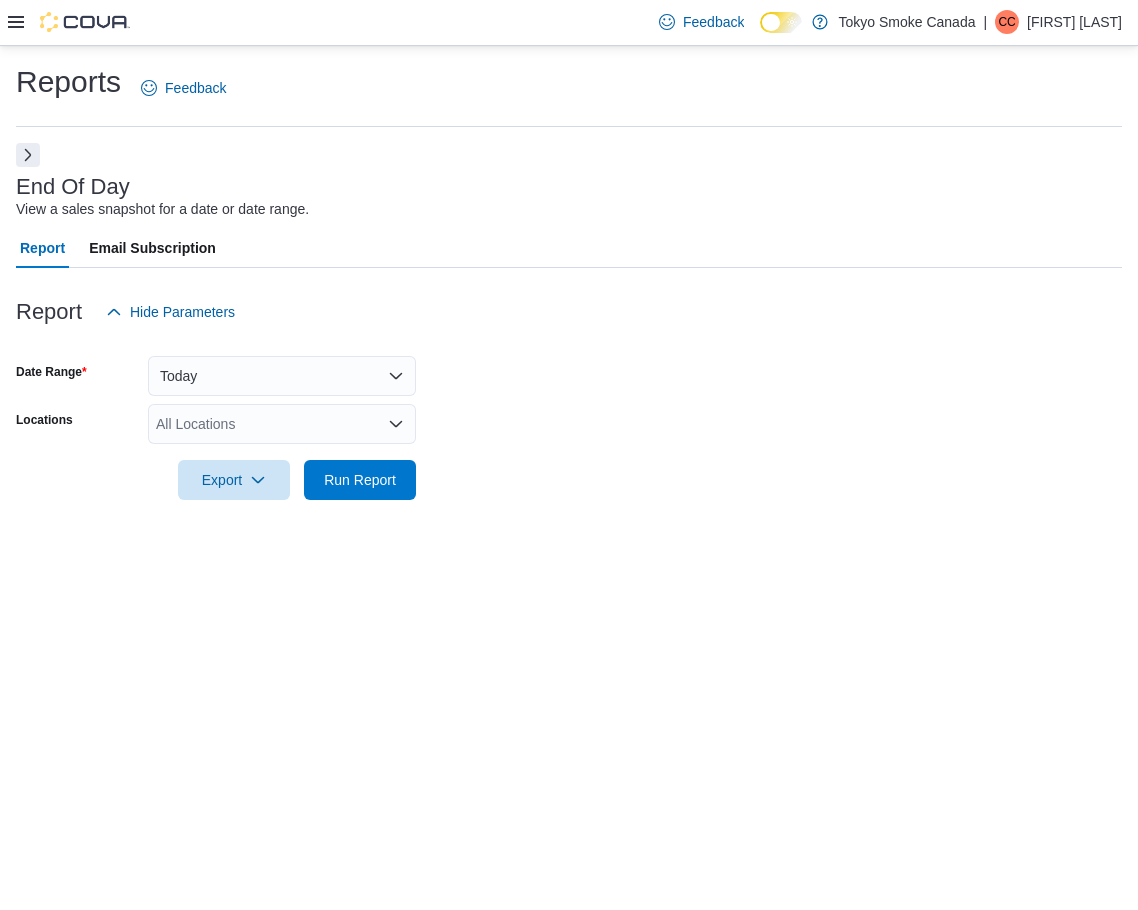 click on "Reports Feedback End Of Day View a sales snapshot for a date or date range. Report Email Subscription Report Hide Parameters Date Range Today Locations All Locations Export Run Report" at bounding box center [569, 293] 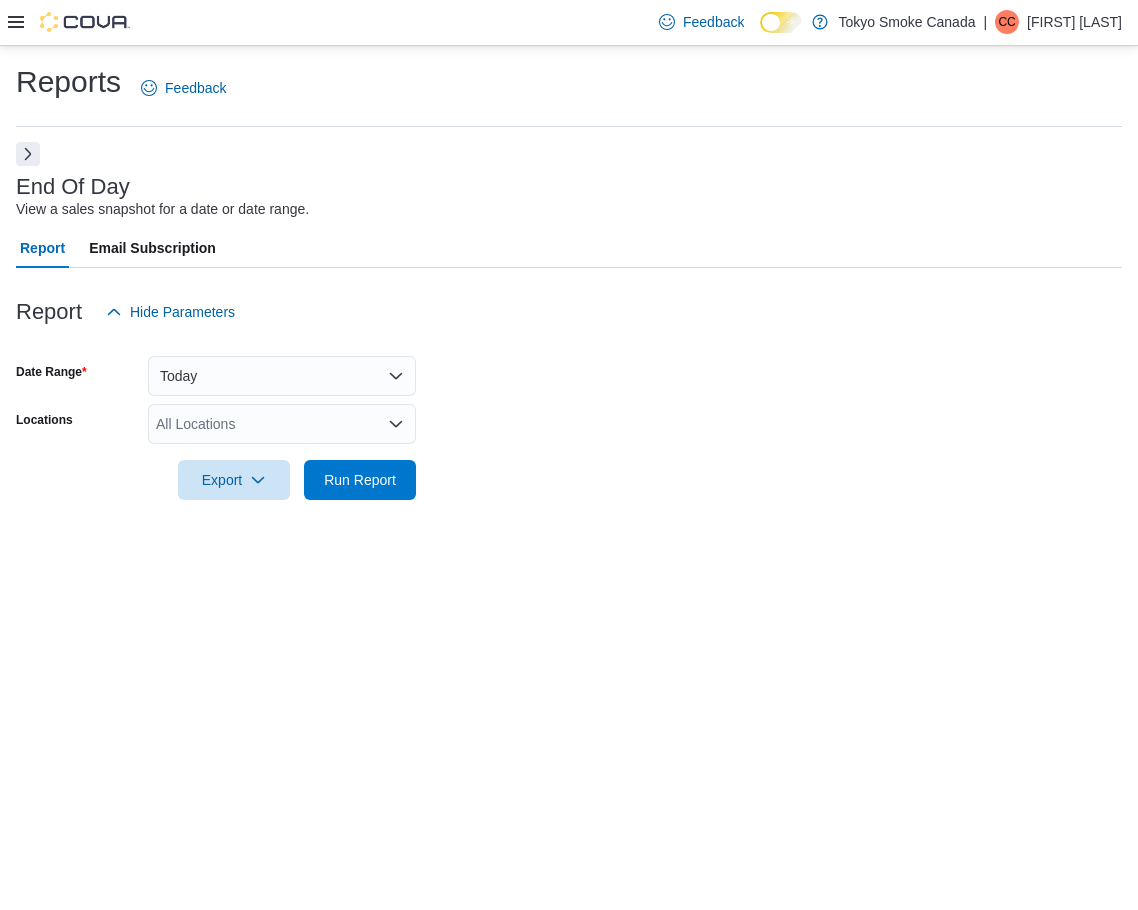drag, startPoint x: 22, startPoint y: 141, endPoint x: 29, endPoint y: 149, distance: 10.630146 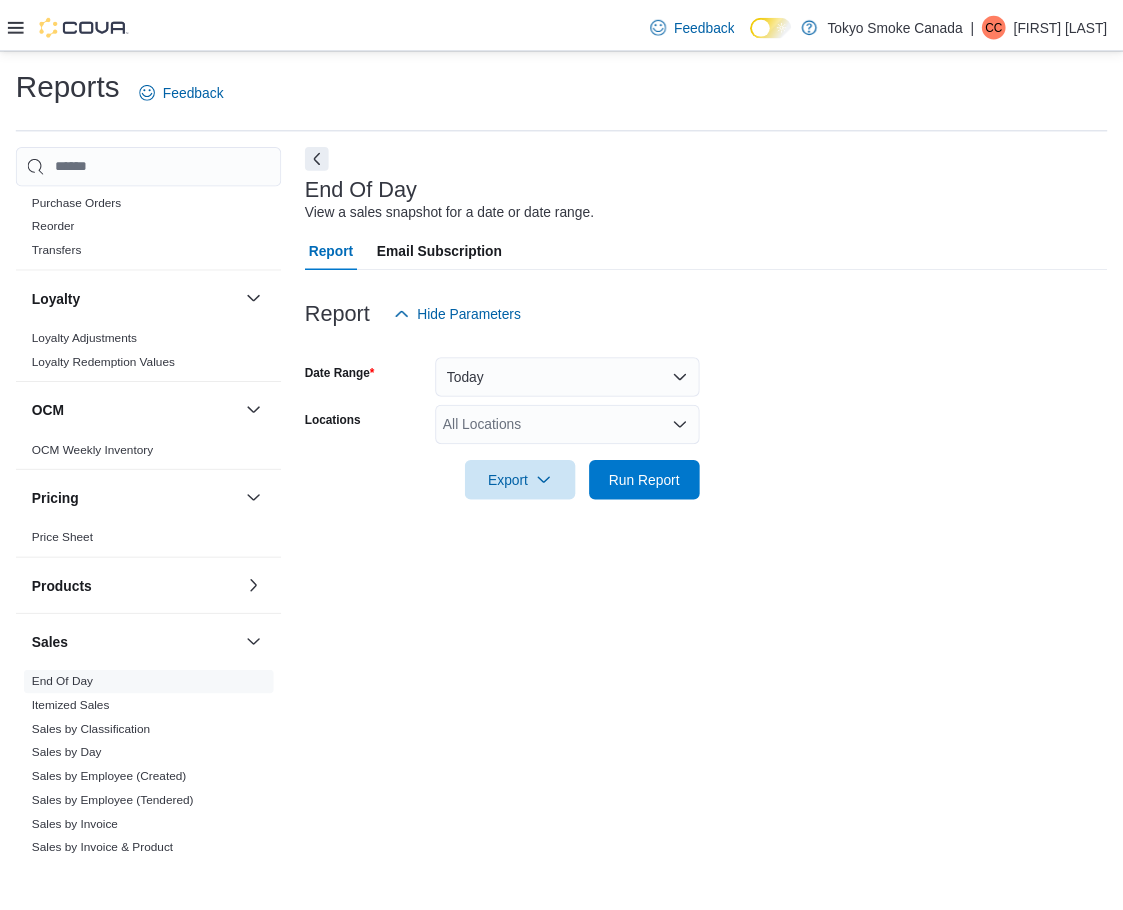 scroll, scrollTop: 800, scrollLeft: 0, axis: vertical 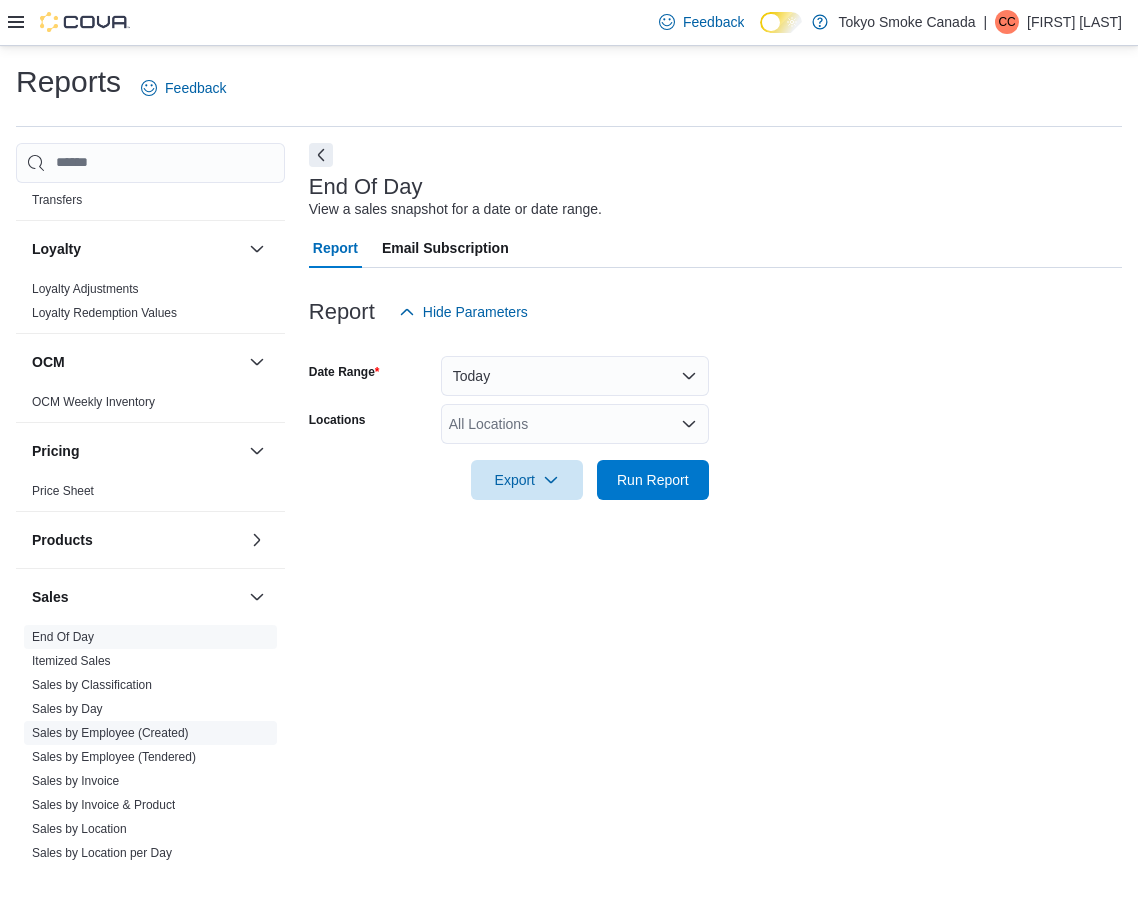 drag, startPoint x: 132, startPoint y: 758, endPoint x: 258, endPoint y: 732, distance: 128.65457 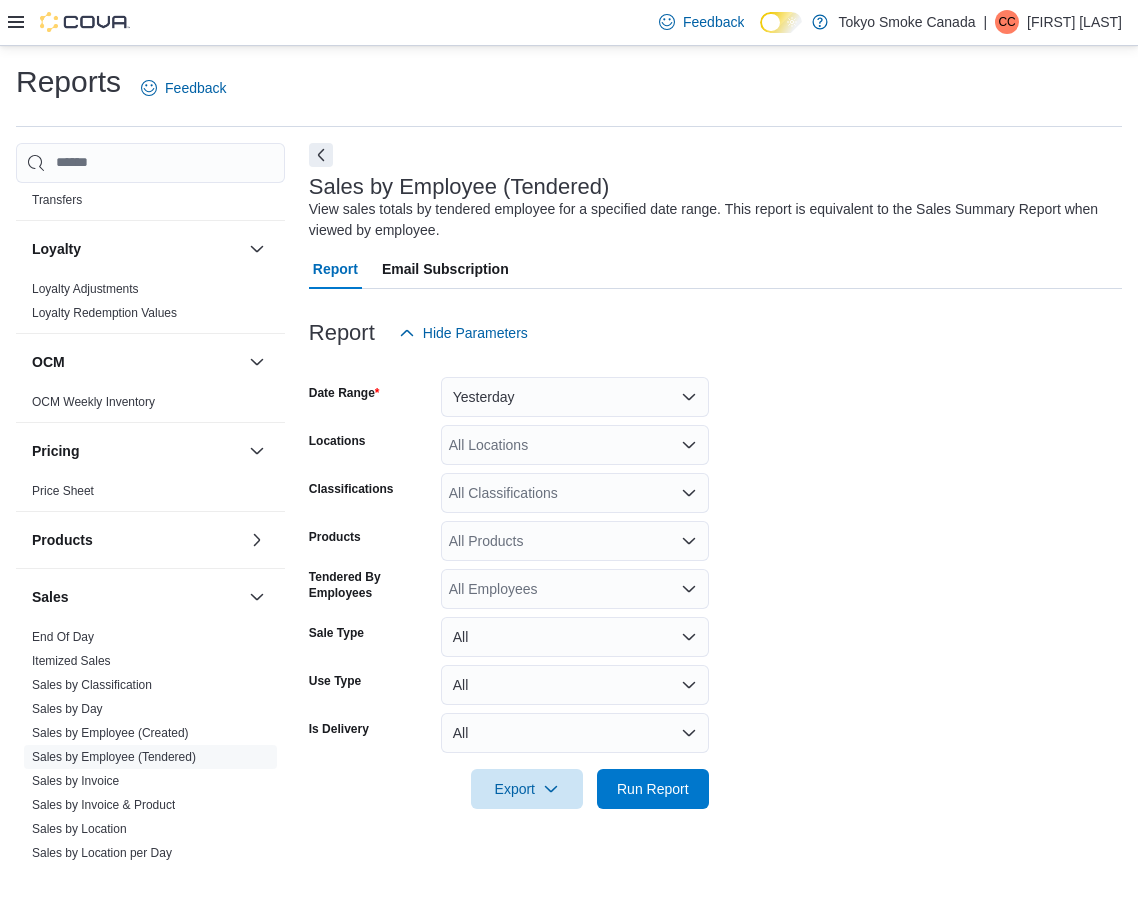 click on "All Locations" at bounding box center (575, 445) 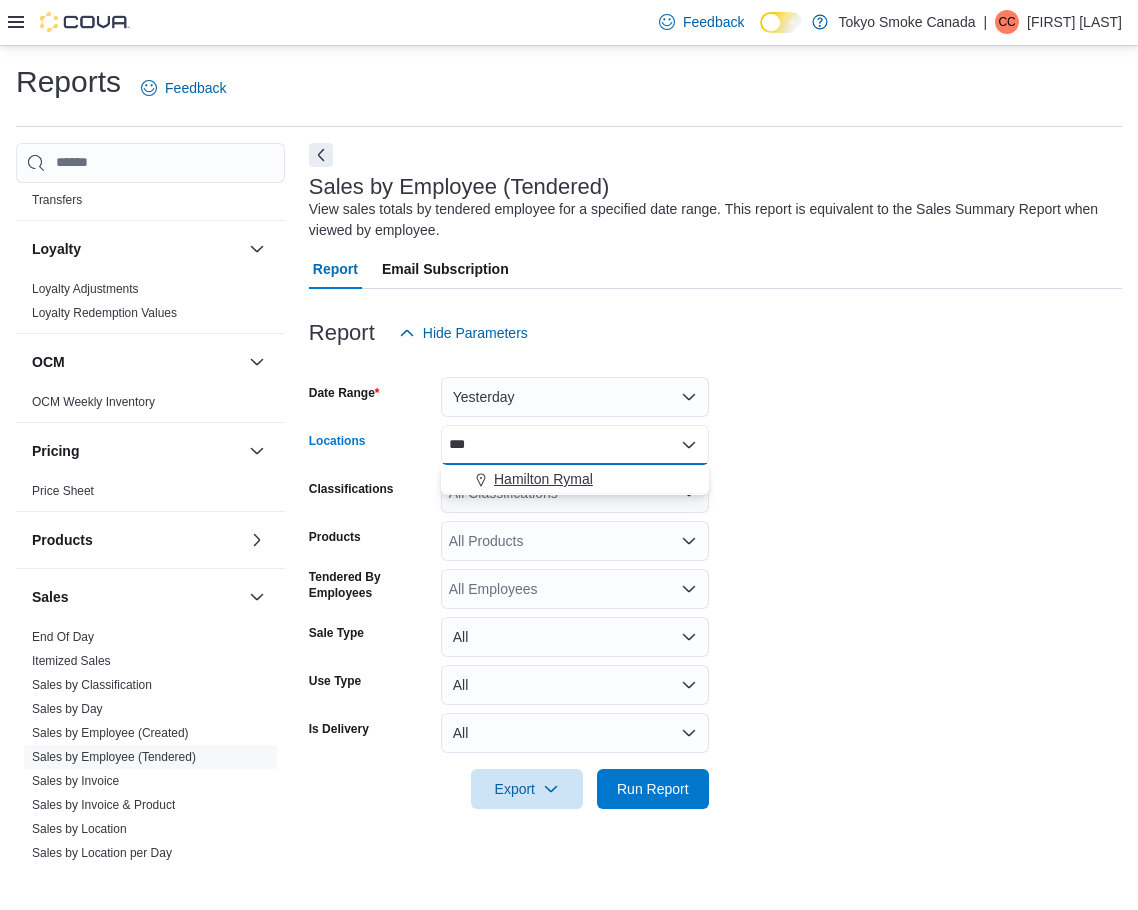 type on "***" 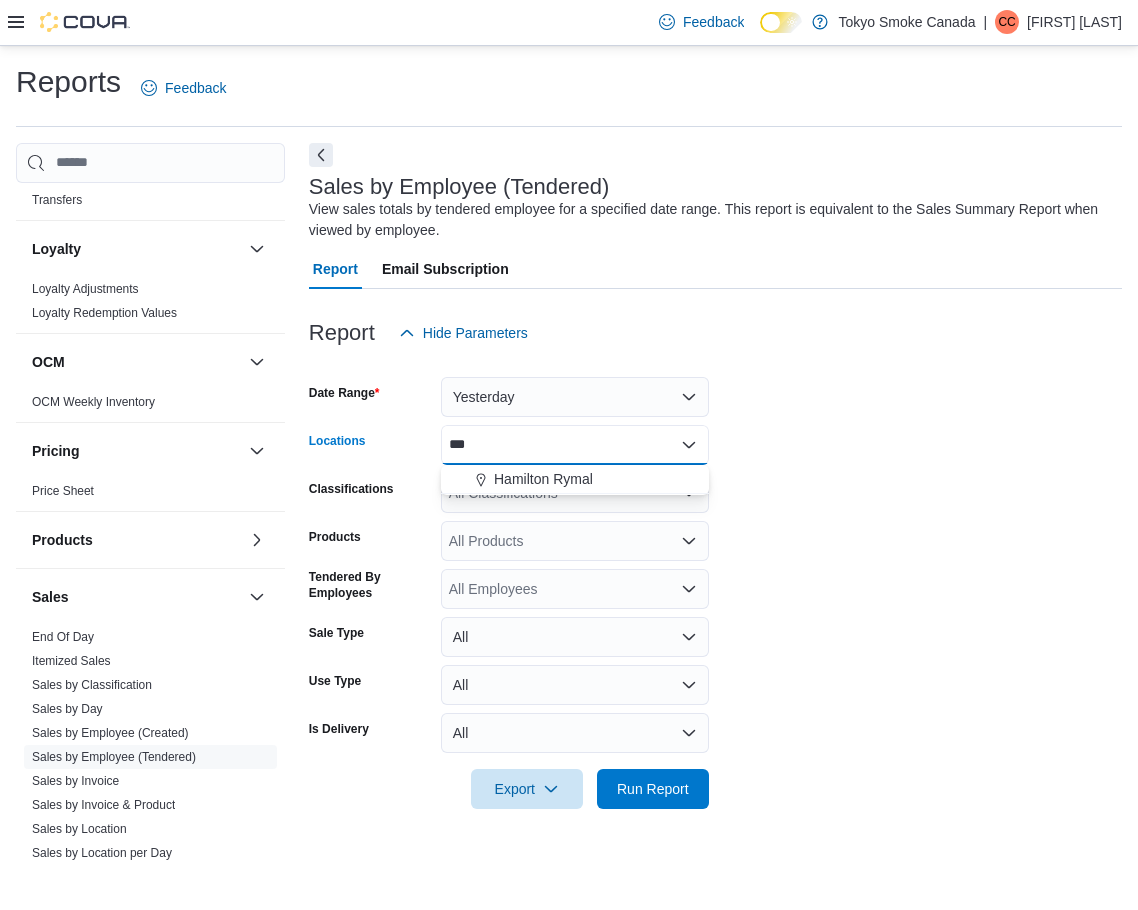 drag, startPoint x: 563, startPoint y: 488, endPoint x: 579, endPoint y: 452, distance: 39.39543 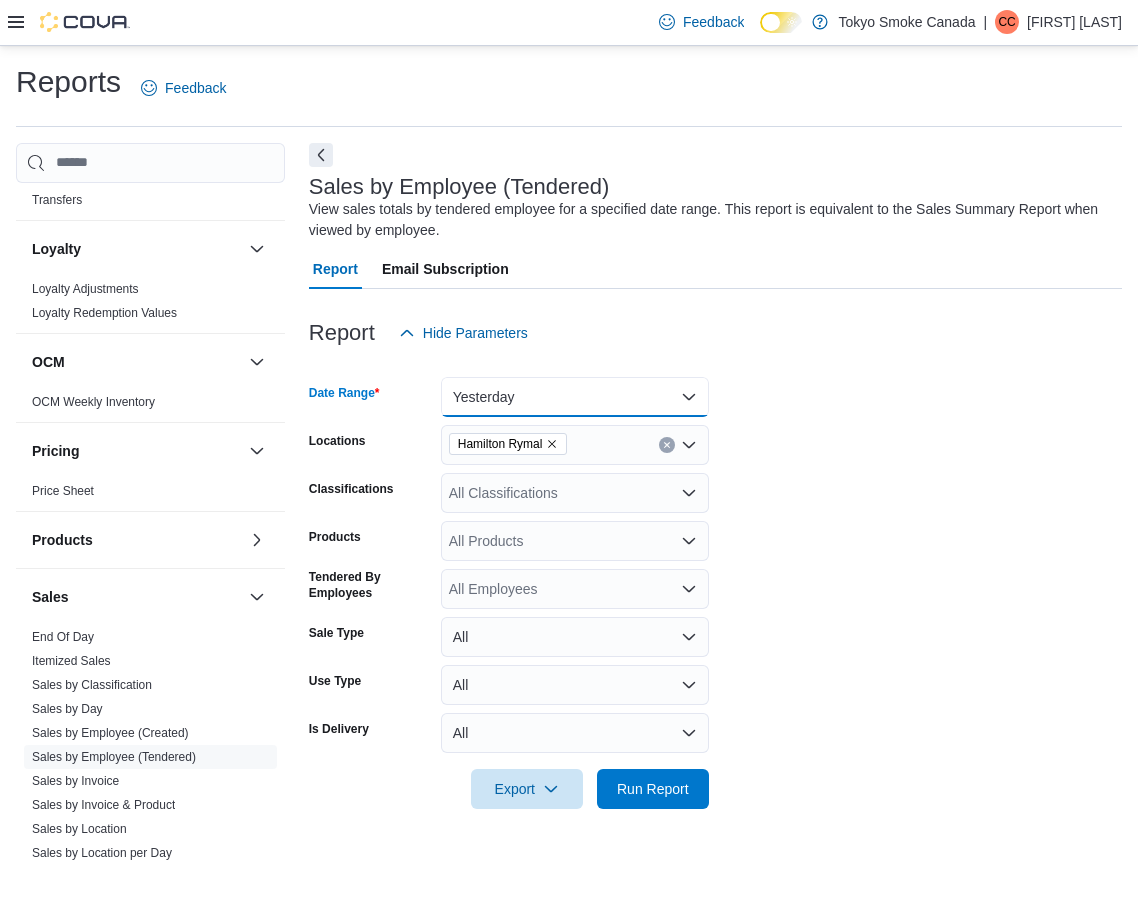 click on "Yesterday" at bounding box center [575, 397] 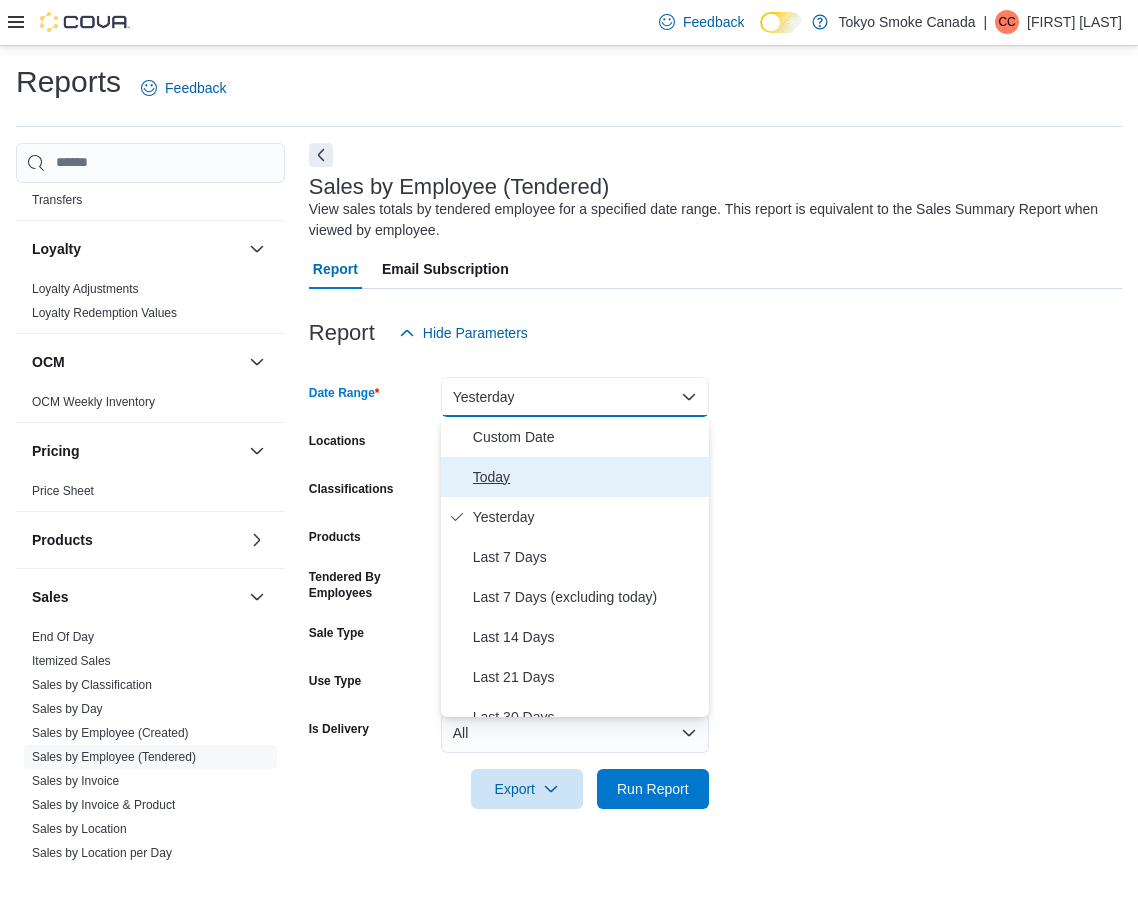 drag, startPoint x: 541, startPoint y: 464, endPoint x: 621, endPoint y: 476, distance: 80.895 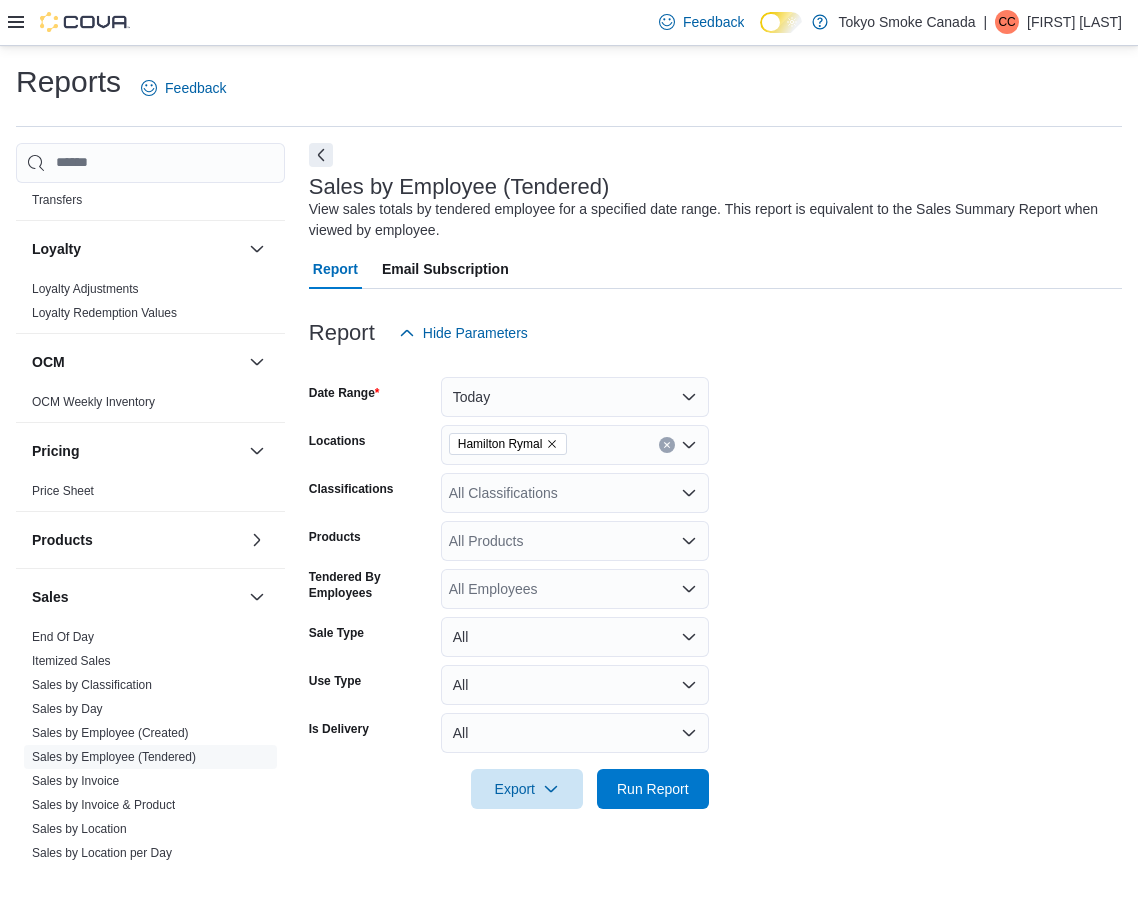 click on "Date Range Today Locations [LOCATION] Classifications All Classifications Products All Products Tendered By Employees All Employees Sale Type All Use Type All Is Delivery All Export Run Report" at bounding box center [715, 581] 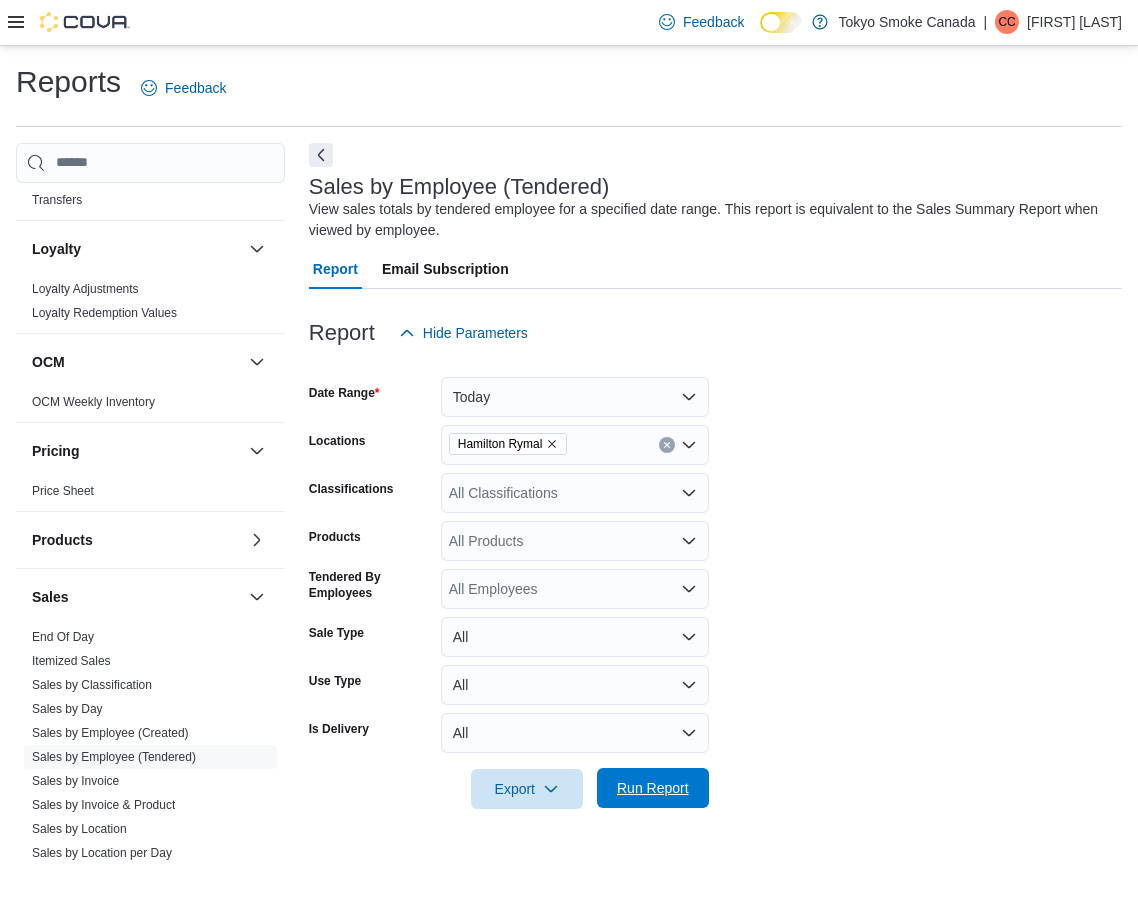drag, startPoint x: 663, startPoint y: 820, endPoint x: 670, endPoint y: 799, distance: 22.135944 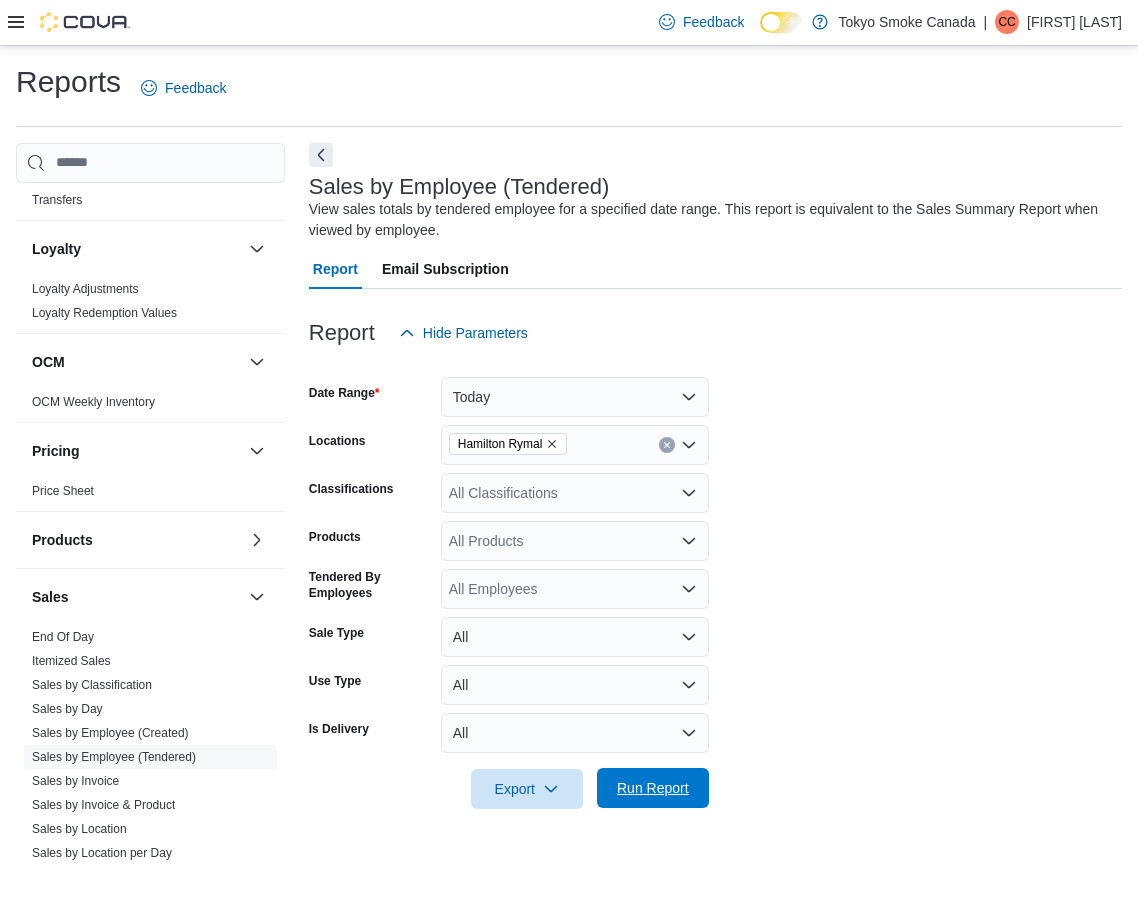 click on "Run Report" at bounding box center (653, 788) 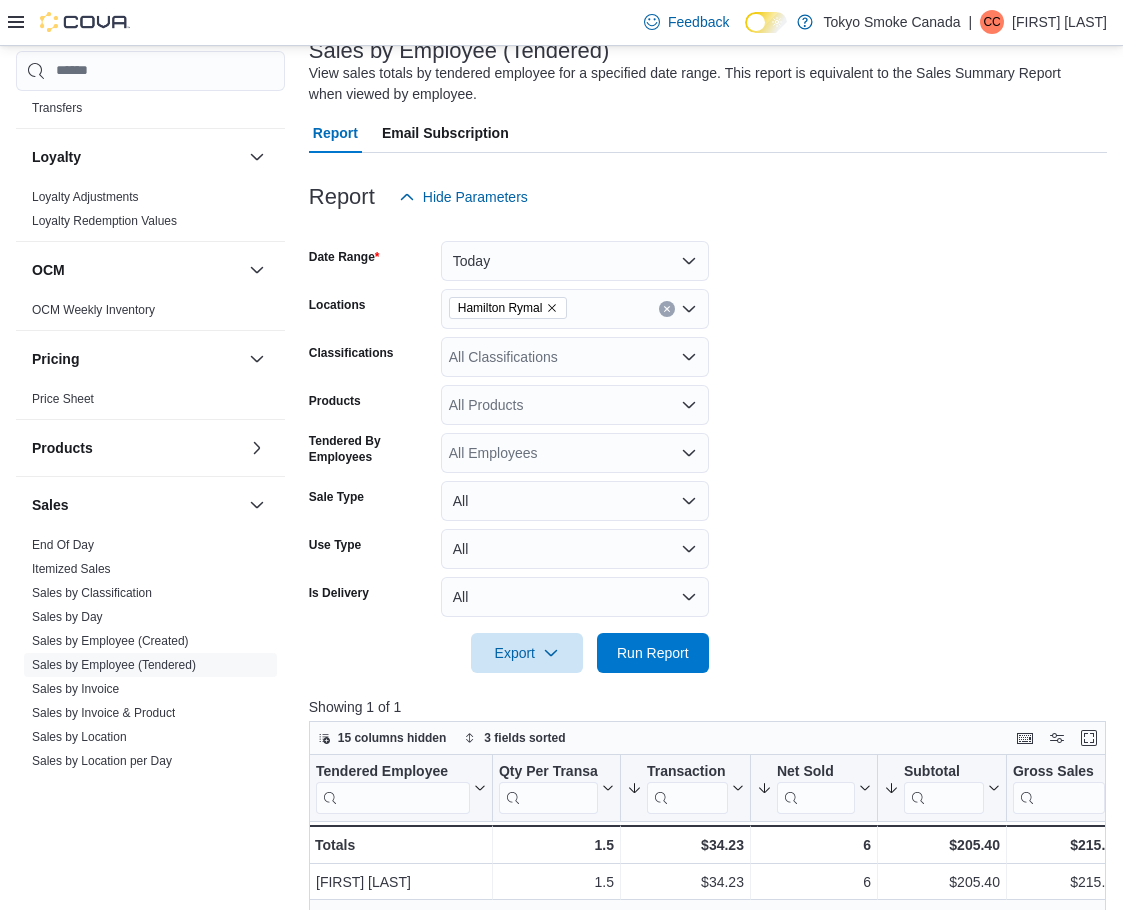 scroll, scrollTop: 300, scrollLeft: 0, axis: vertical 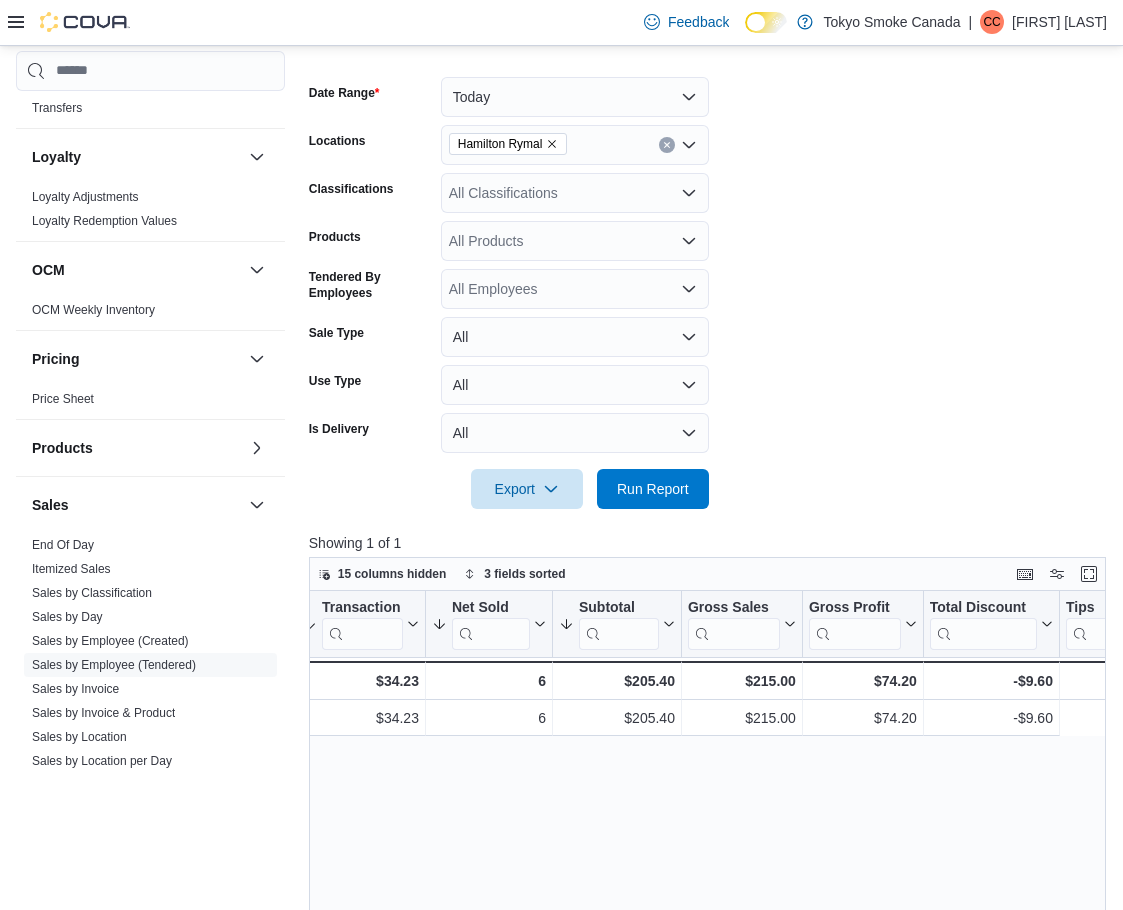 drag, startPoint x: 535, startPoint y: 804, endPoint x: 643, endPoint y: 808, distance: 108.07405 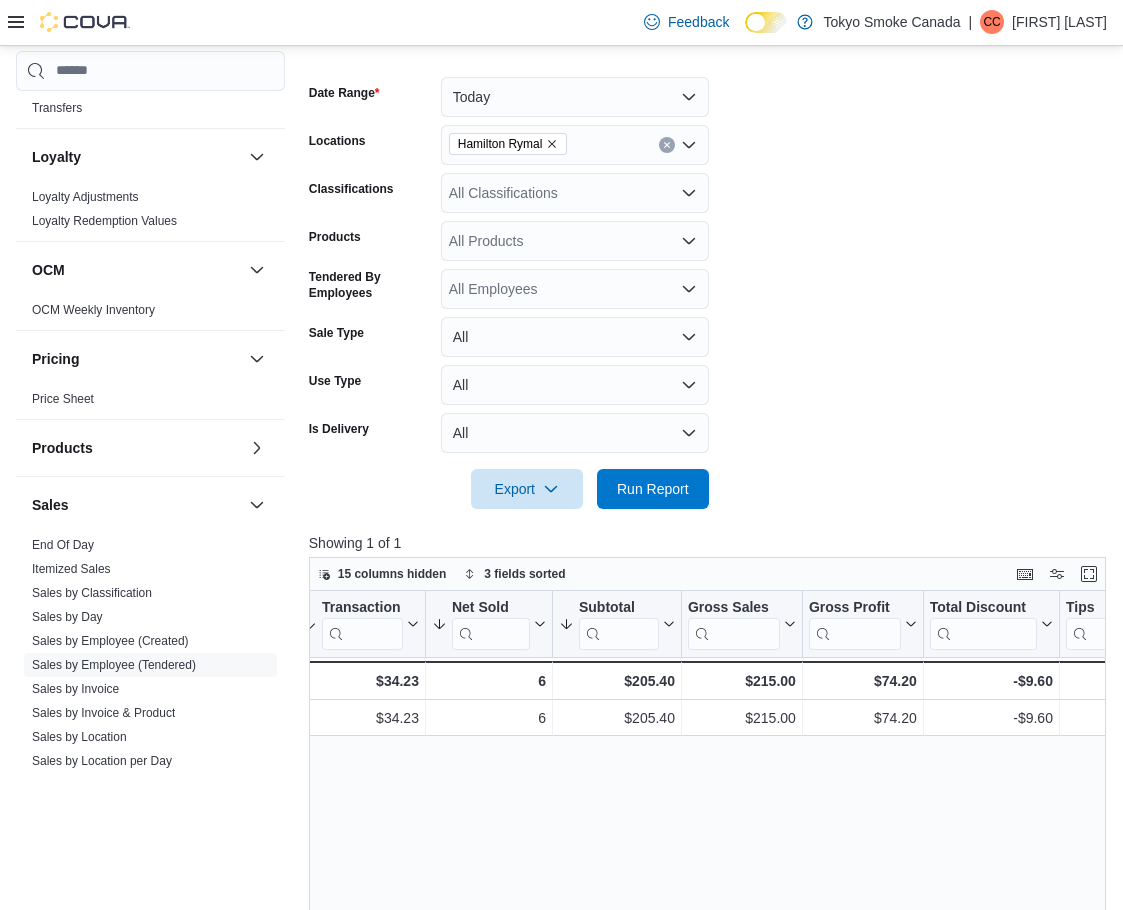 scroll, scrollTop: 0, scrollLeft: 365, axis: horizontal 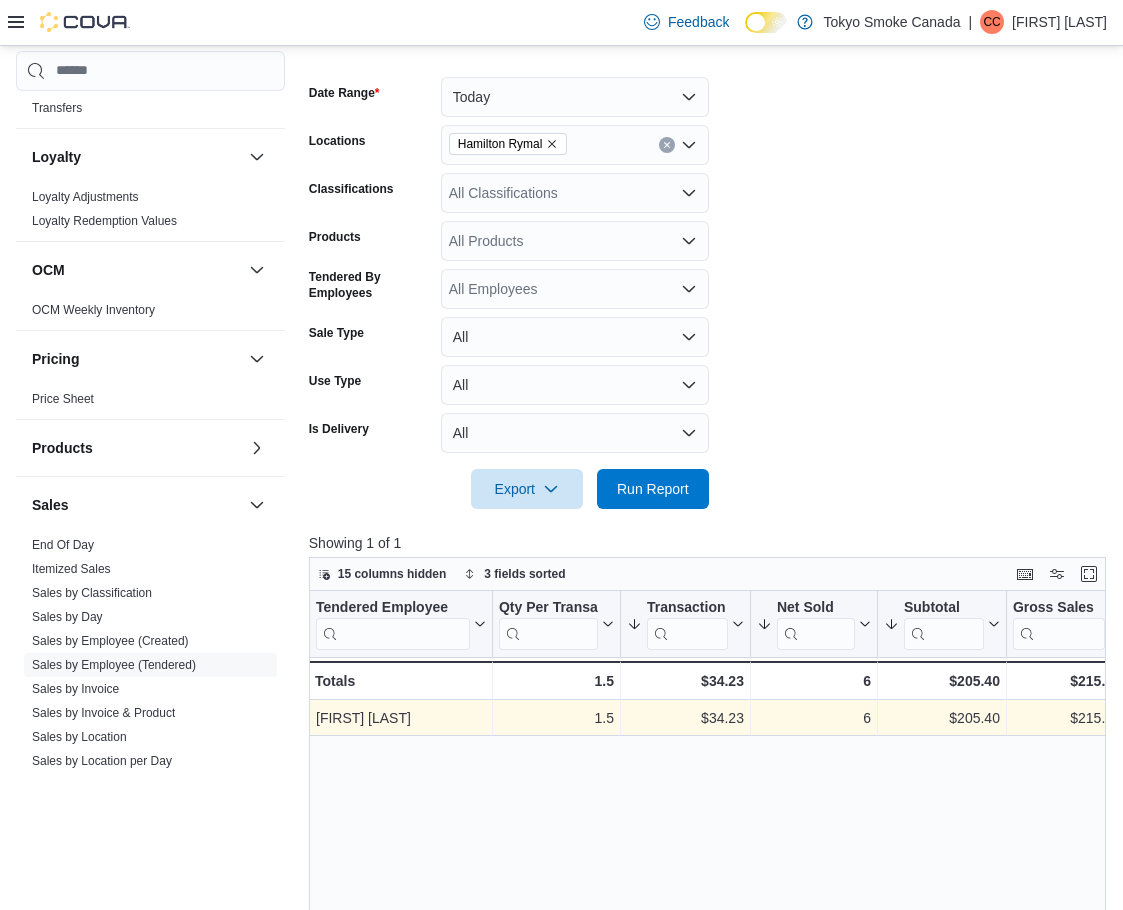 drag, startPoint x: 643, startPoint y: 808, endPoint x: 586, endPoint y: 714, distance: 109.9318 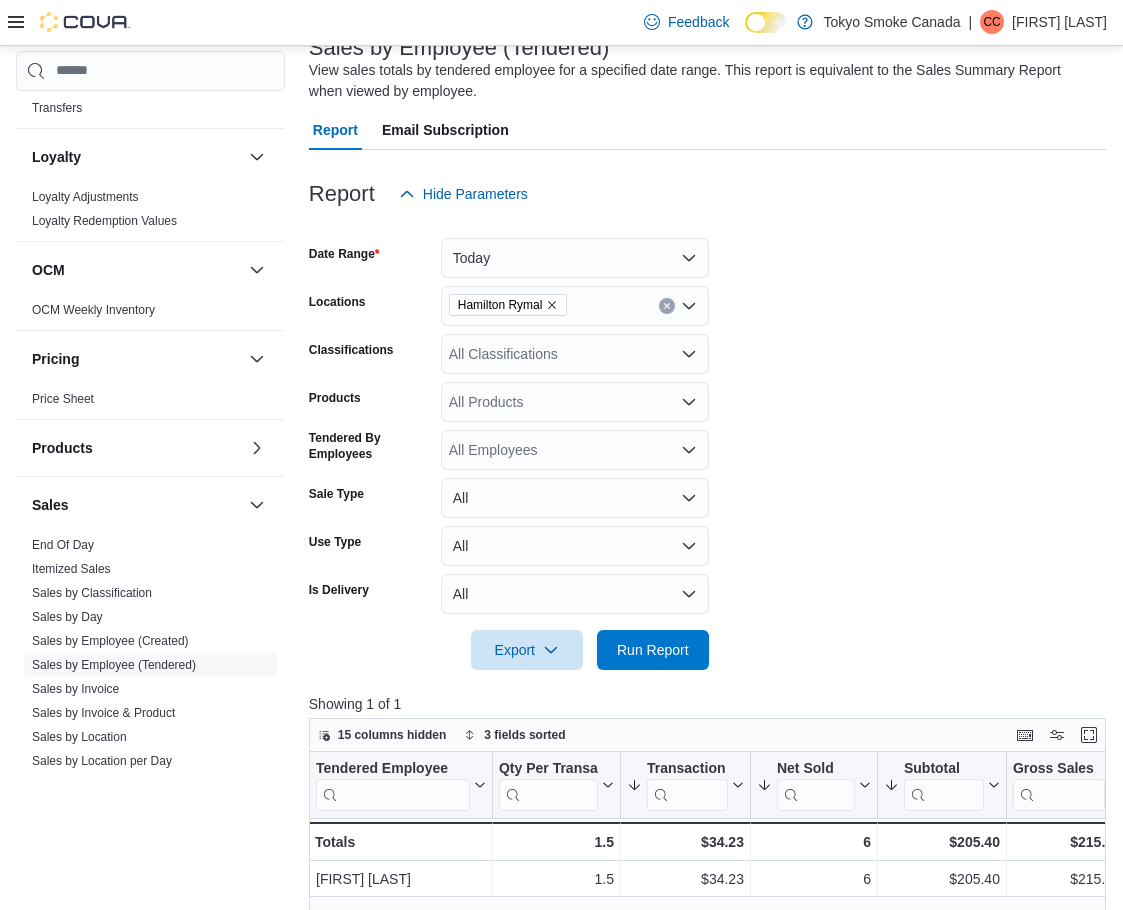 scroll, scrollTop: 0, scrollLeft: 0, axis: both 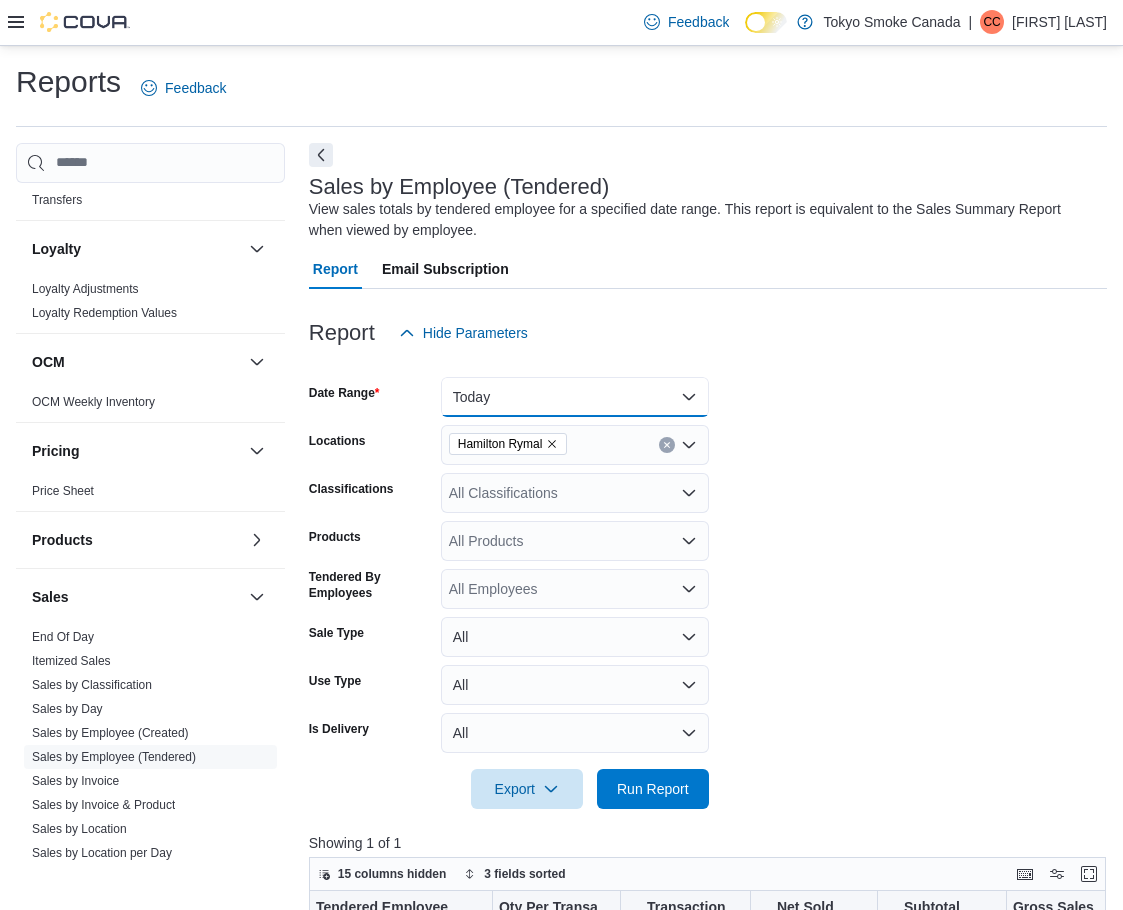 click on "Today" at bounding box center (575, 397) 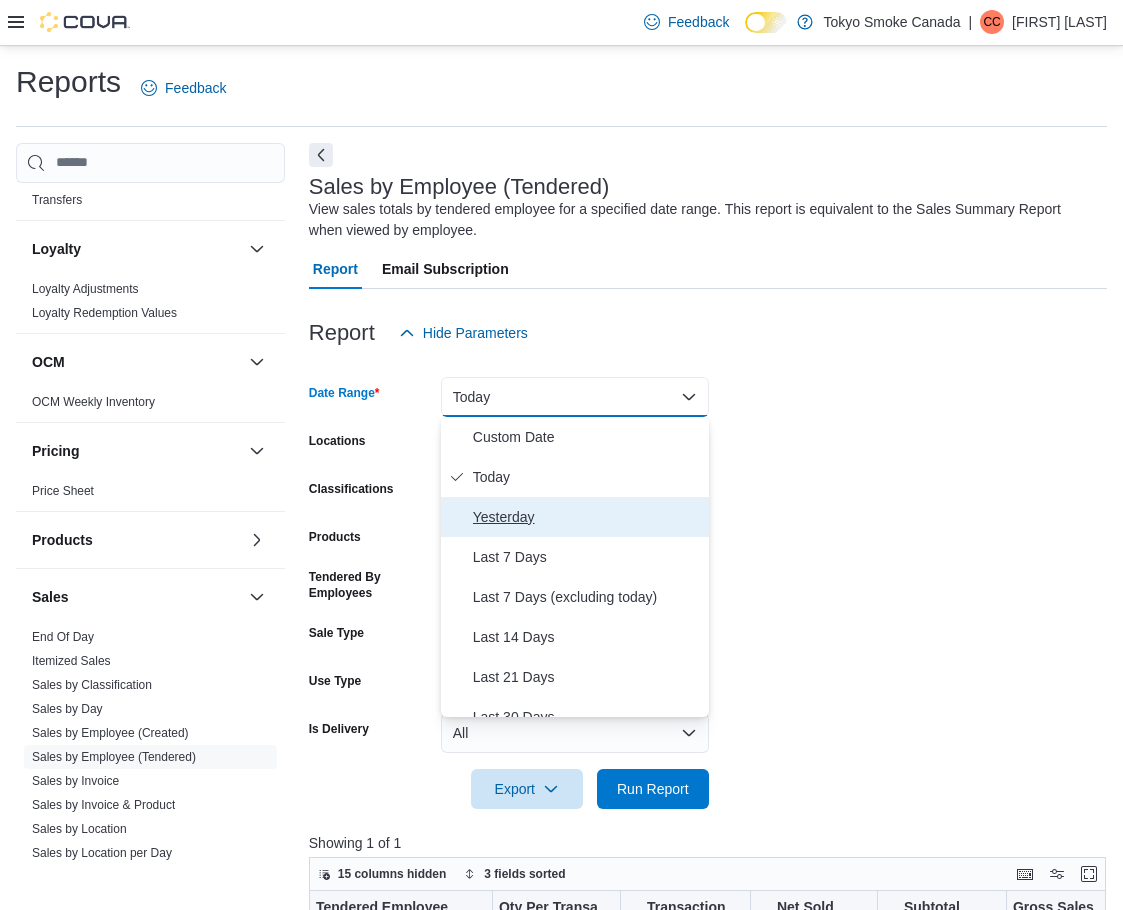 drag, startPoint x: 520, startPoint y: 507, endPoint x: 530, endPoint y: 509, distance: 10.198039 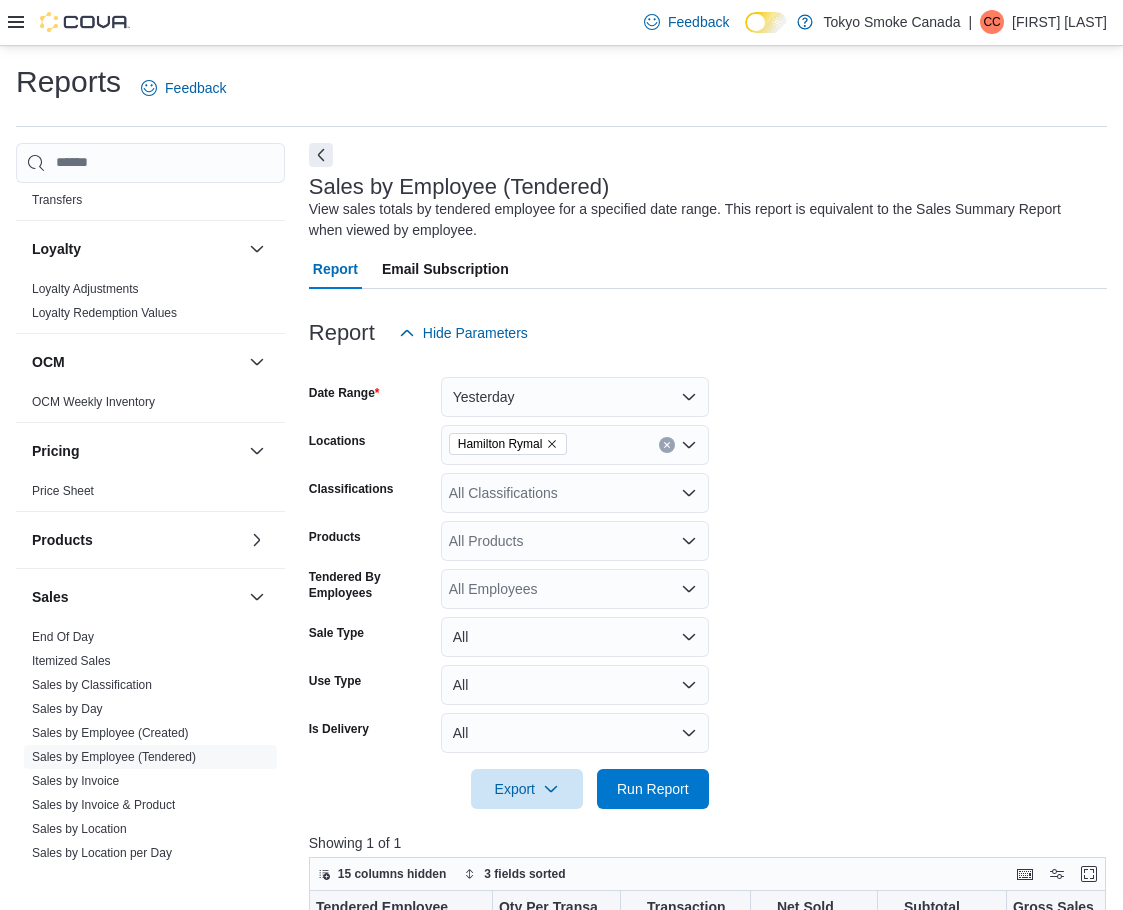 click on "Date Range Yesterday Locations [LOCATION] Classifications All Classifications Products All Products Tendered By Employees All Employees Sale Type All Use Type All Is Delivery All Export Run Report" at bounding box center (708, 581) 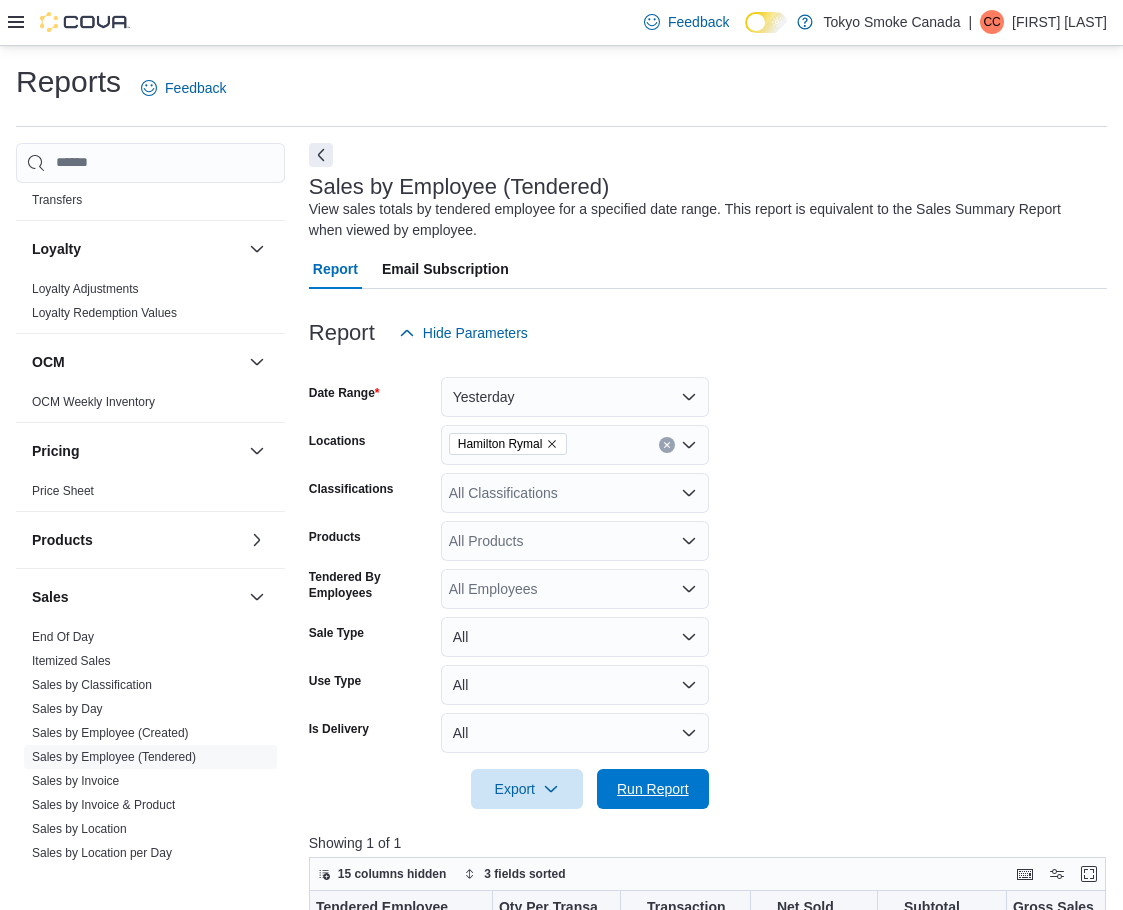 drag, startPoint x: 663, startPoint y: 785, endPoint x: 716, endPoint y: 722, distance: 82.32861 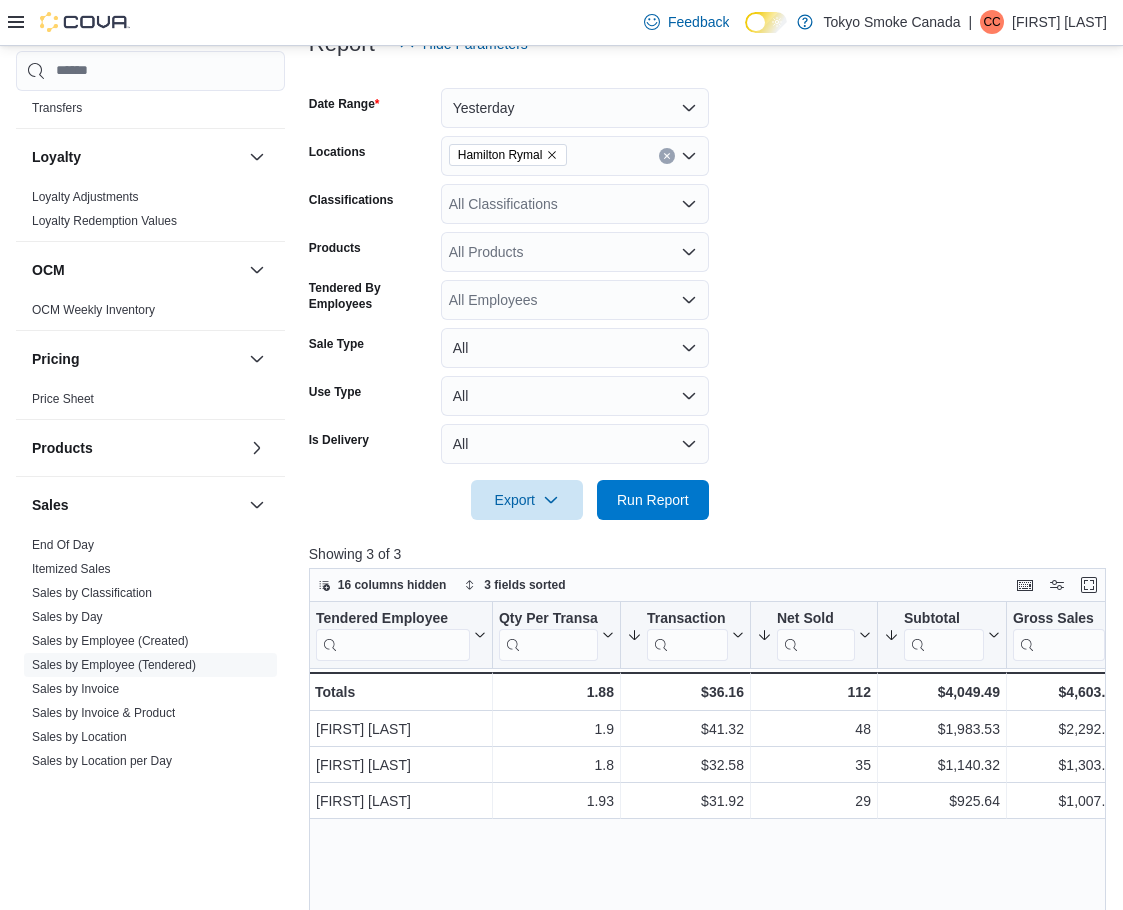 scroll, scrollTop: 200, scrollLeft: 0, axis: vertical 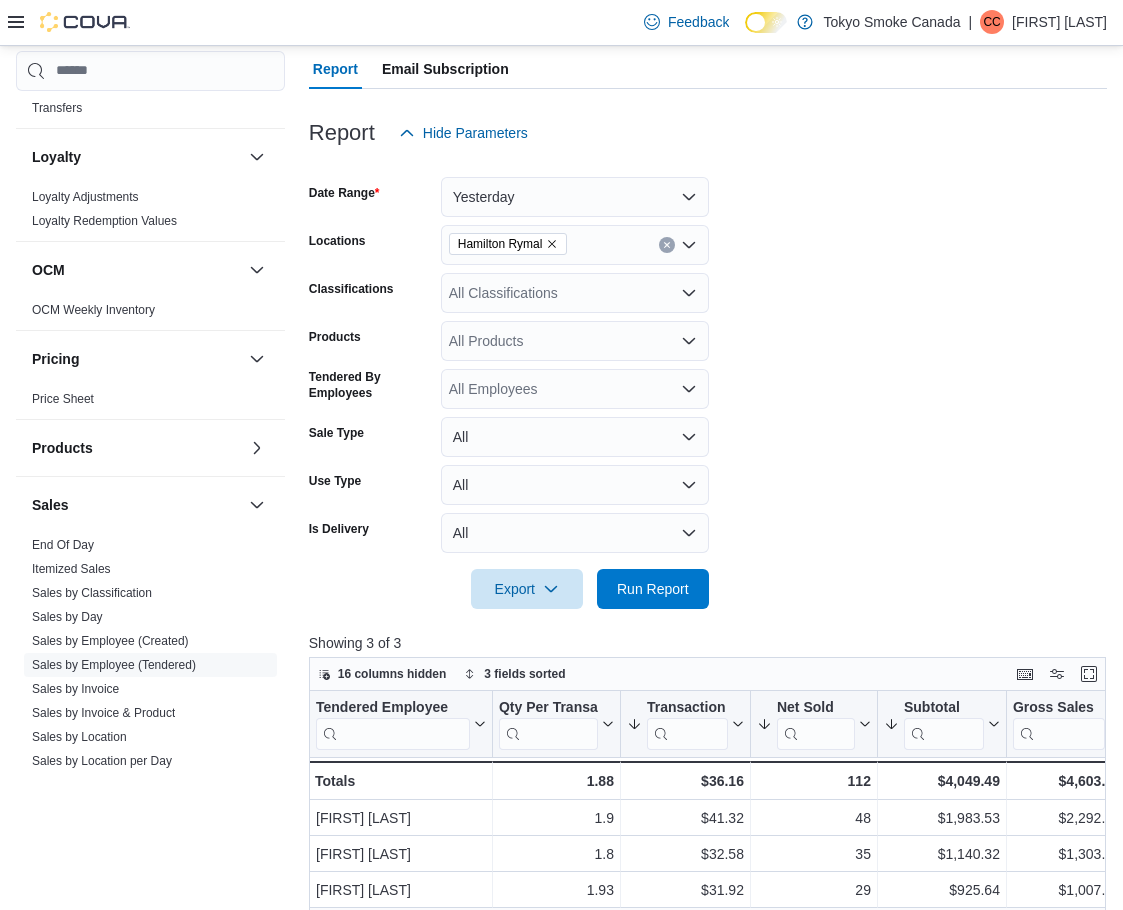 click on "Hamilton Rymal" at bounding box center [575, 245] 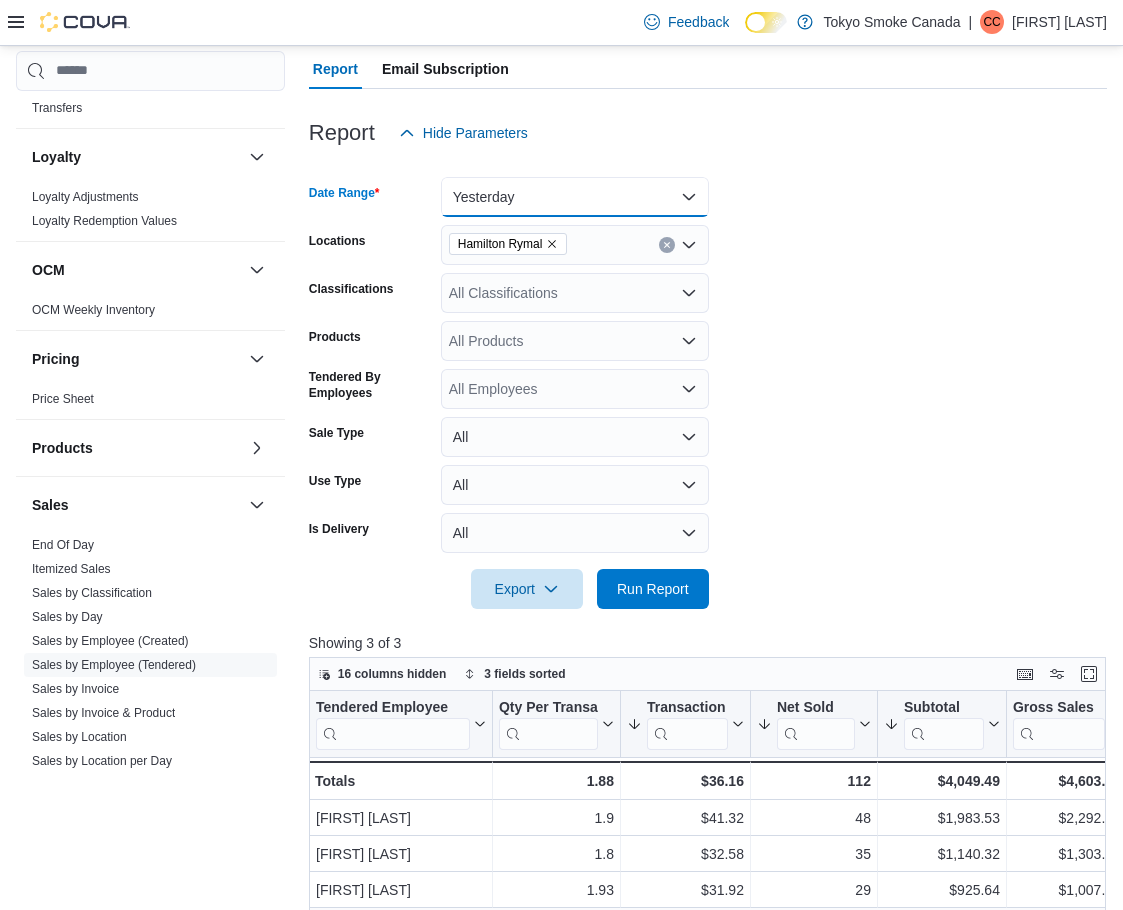 click on "Yesterday" at bounding box center [575, 197] 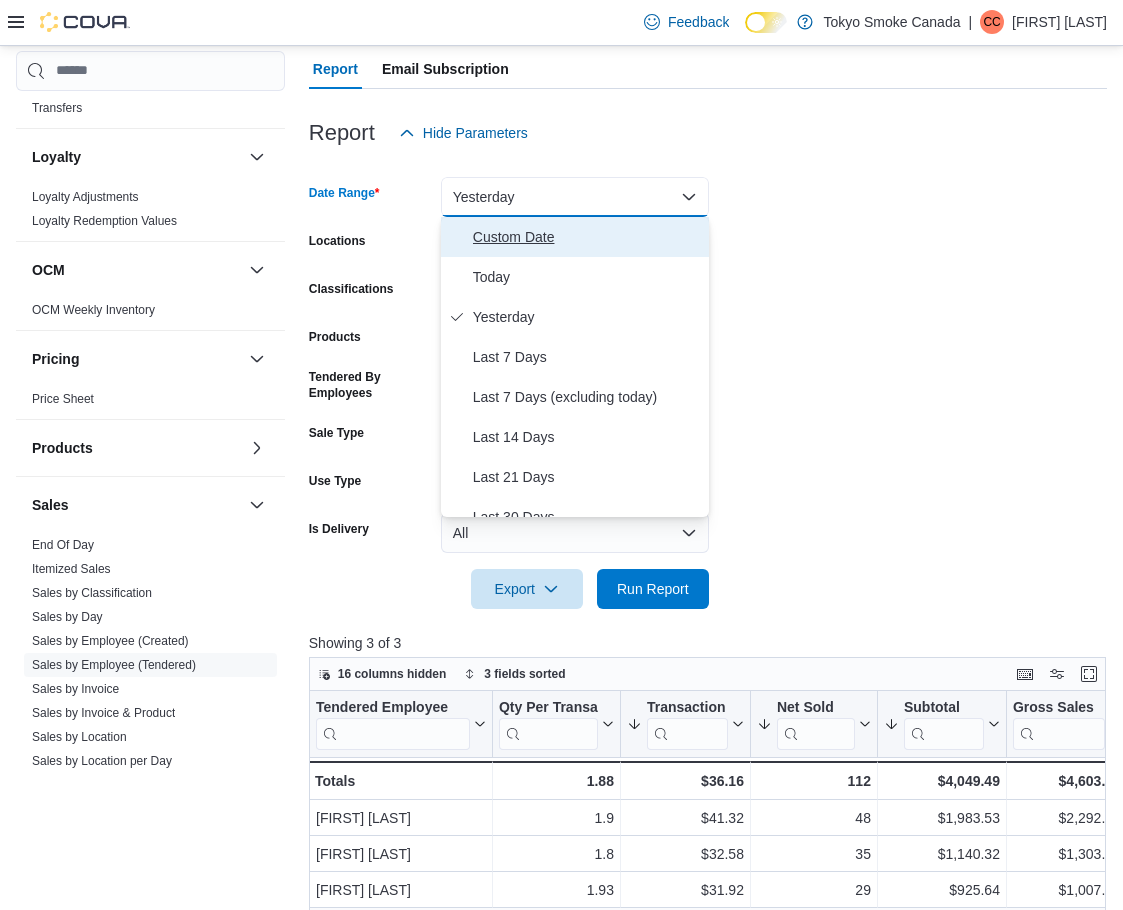 click on "Custom Date" at bounding box center [587, 237] 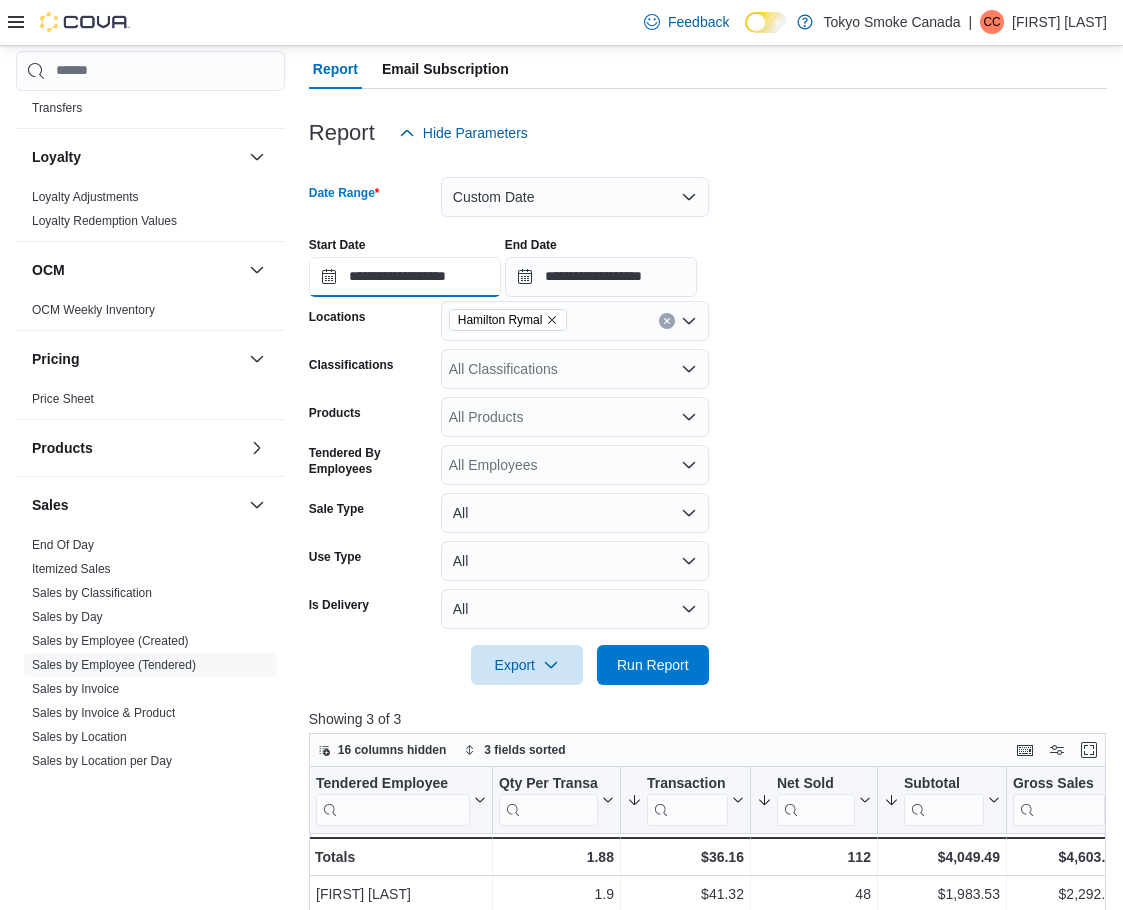 click on "**********" at bounding box center [405, 277] 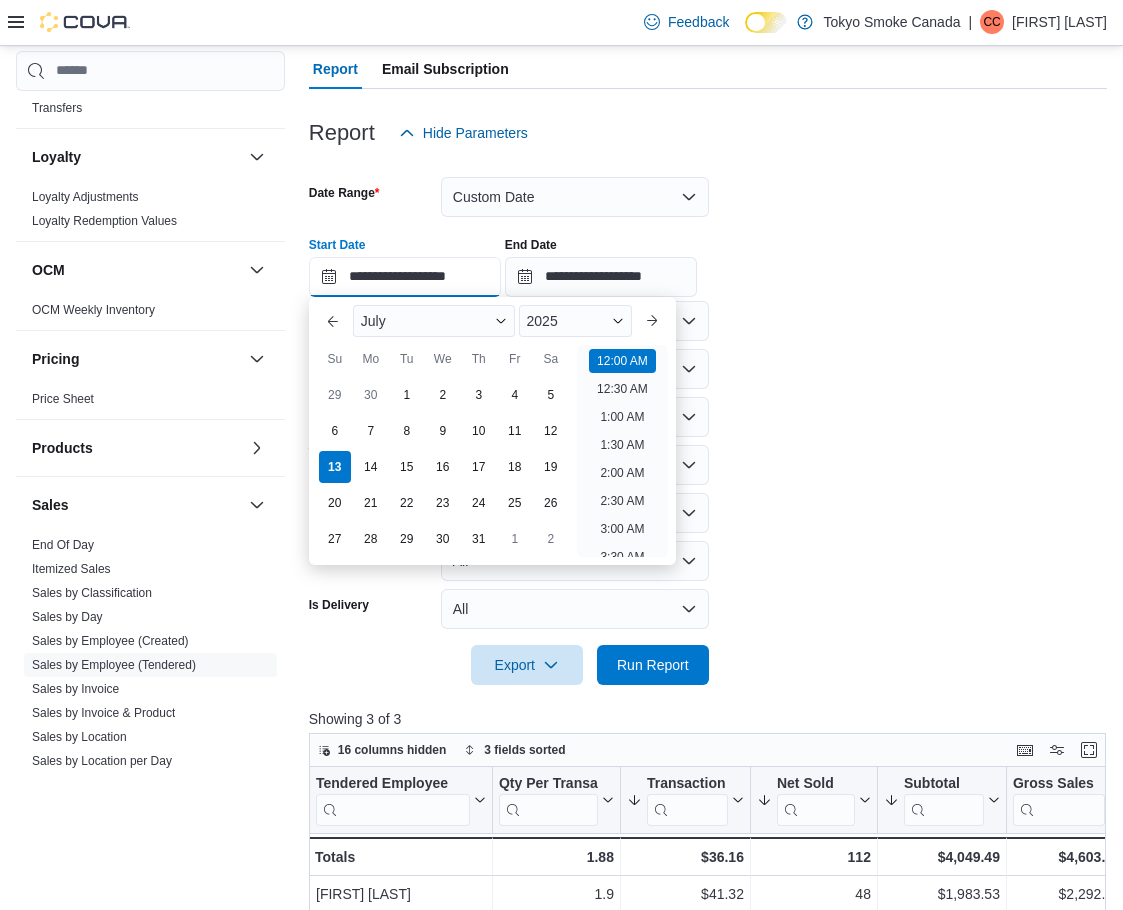 scroll, scrollTop: 62, scrollLeft: 0, axis: vertical 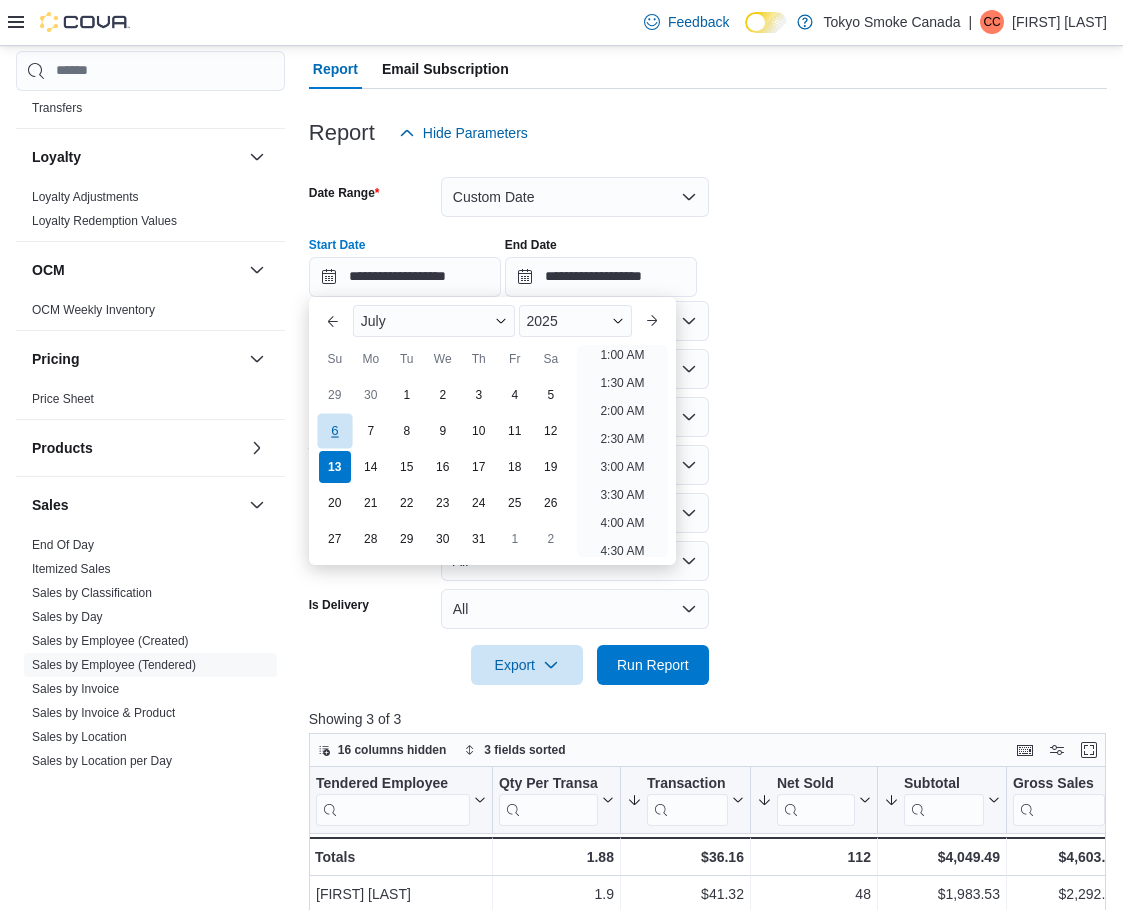 click on "6" at bounding box center (334, 430) 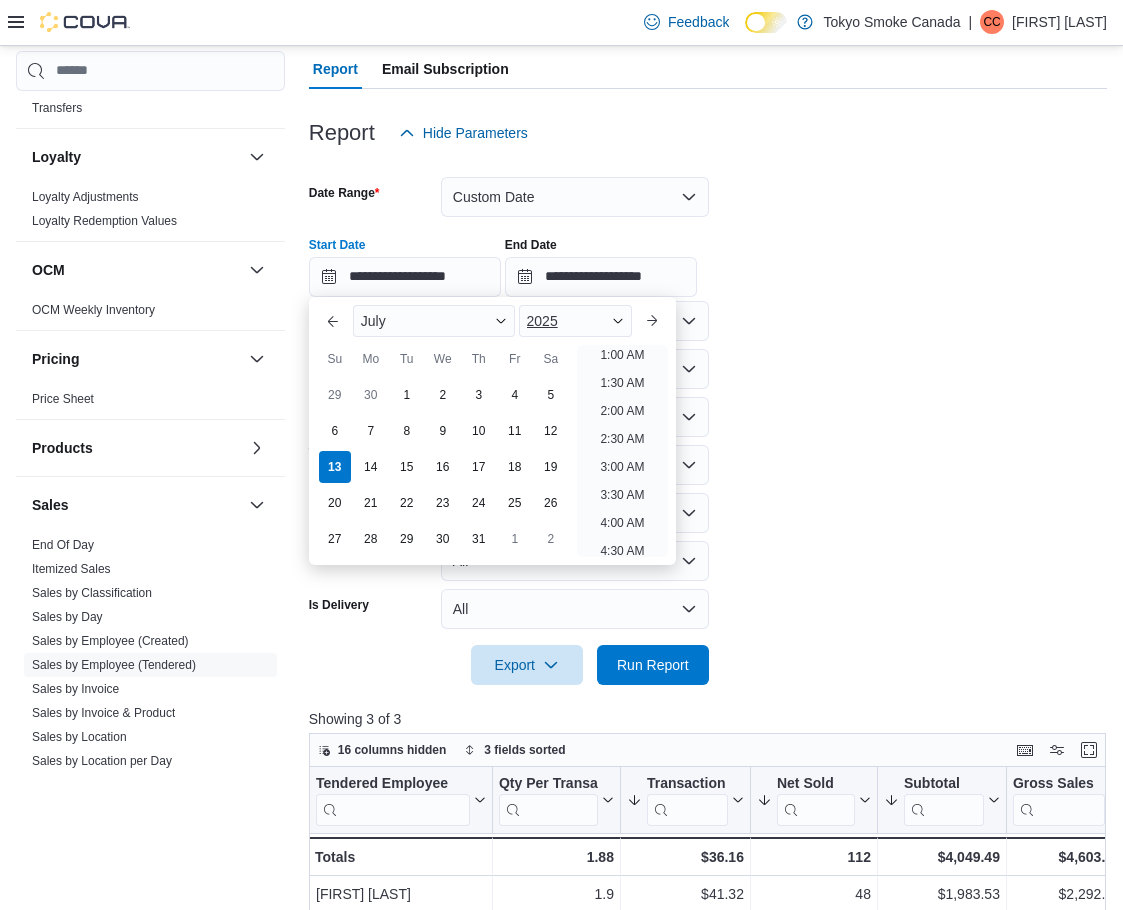 scroll, scrollTop: 4, scrollLeft: 0, axis: vertical 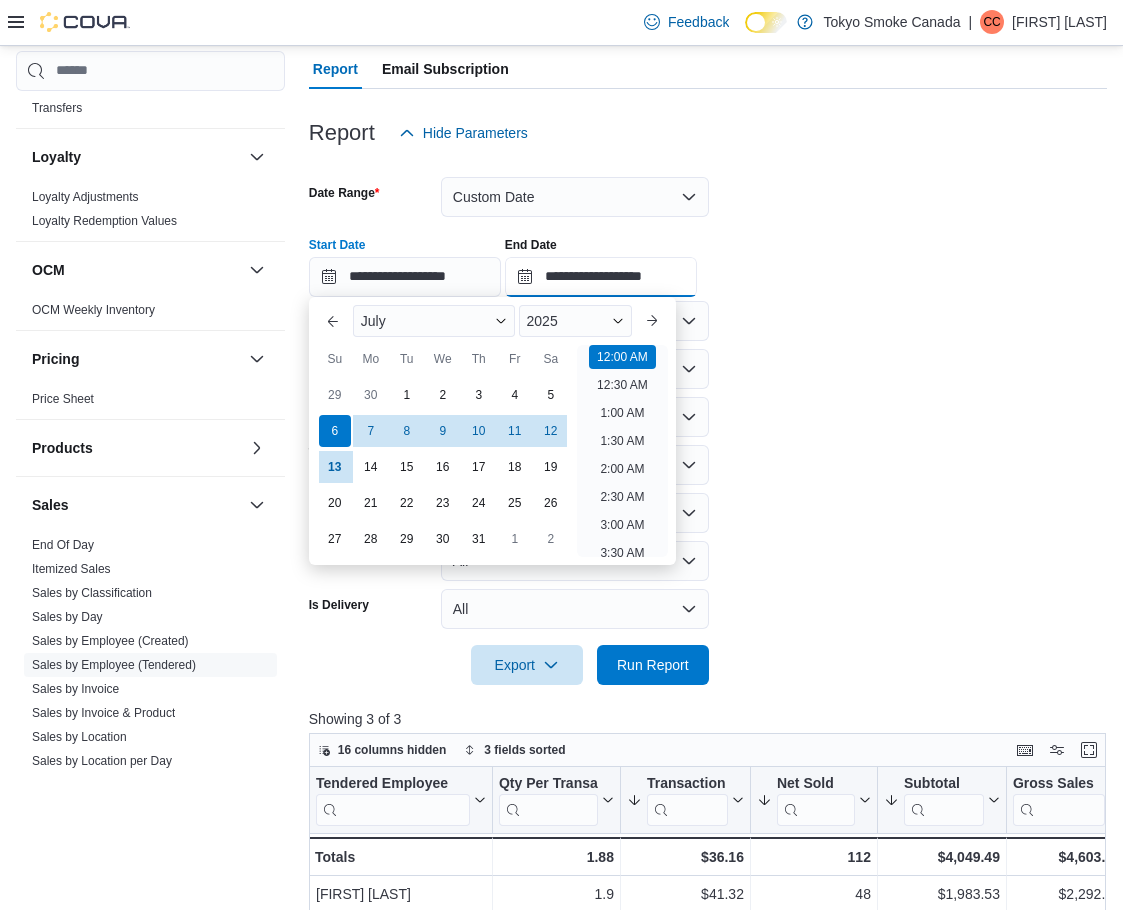 click on "**********" at bounding box center (601, 277) 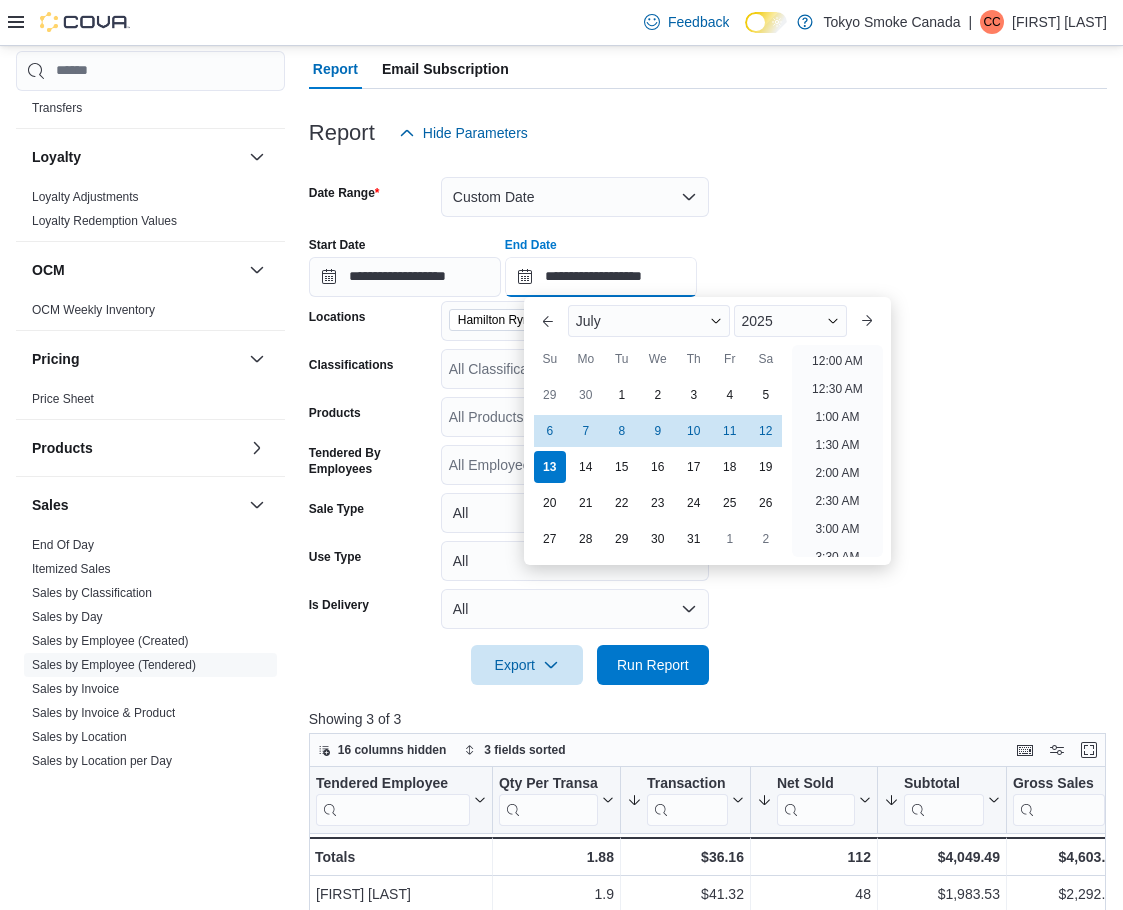 scroll, scrollTop: 1136, scrollLeft: 0, axis: vertical 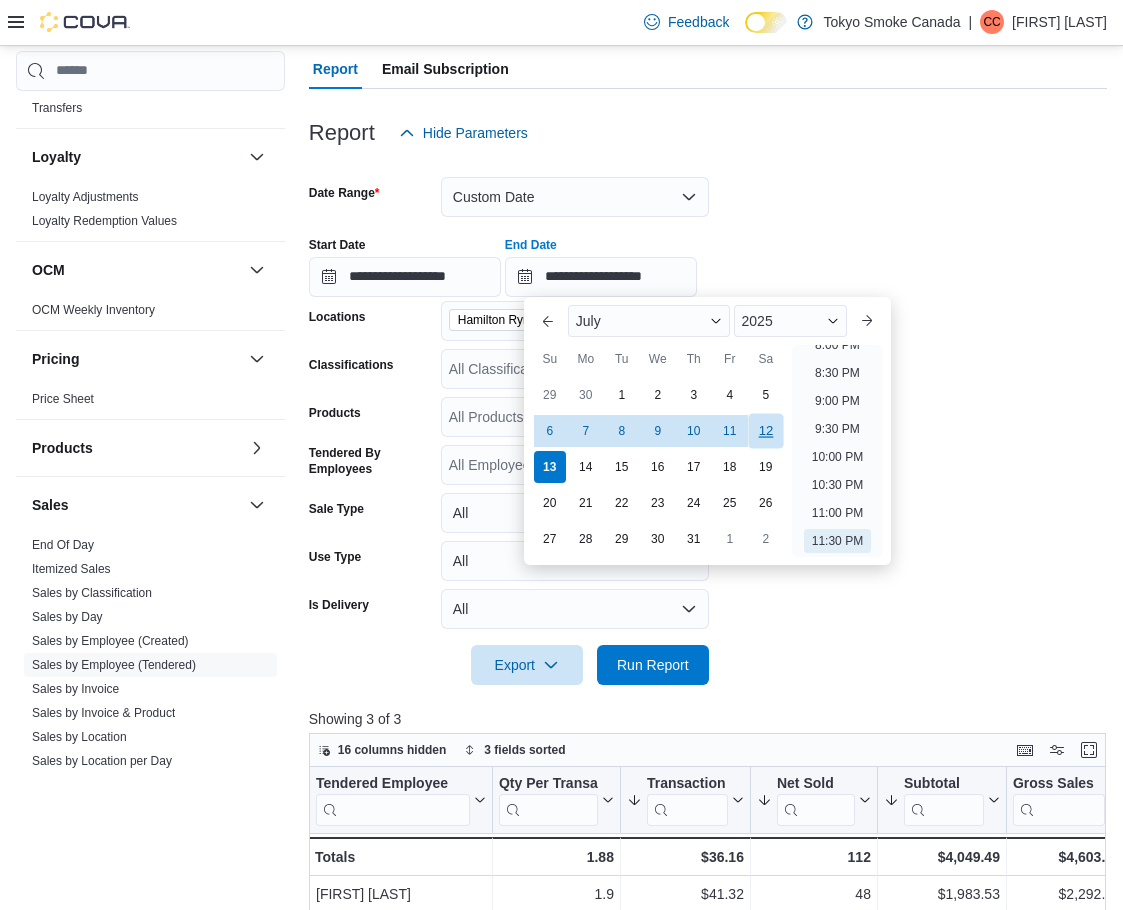 click on "12" at bounding box center [765, 430] 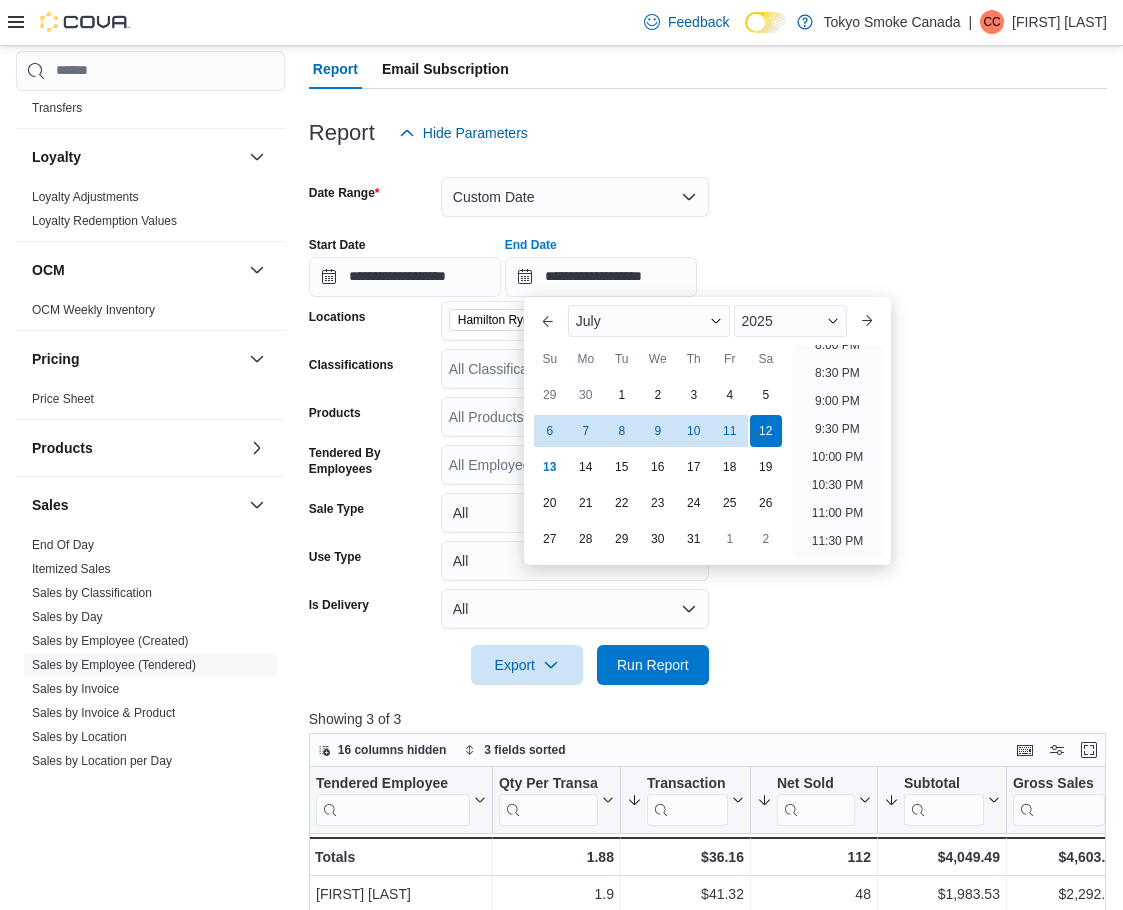 click on "**********" at bounding box center (708, 419) 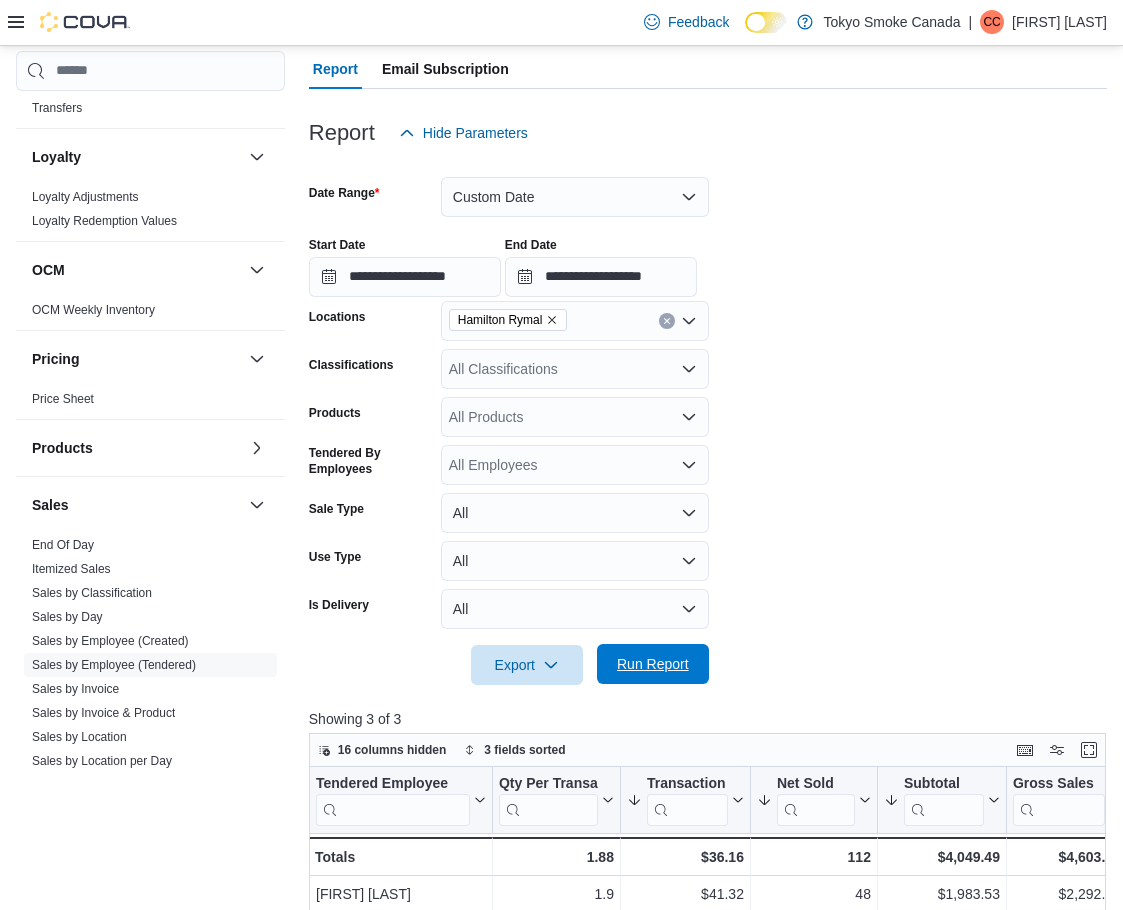drag, startPoint x: 649, startPoint y: 665, endPoint x: 653, endPoint y: 650, distance: 15.524175 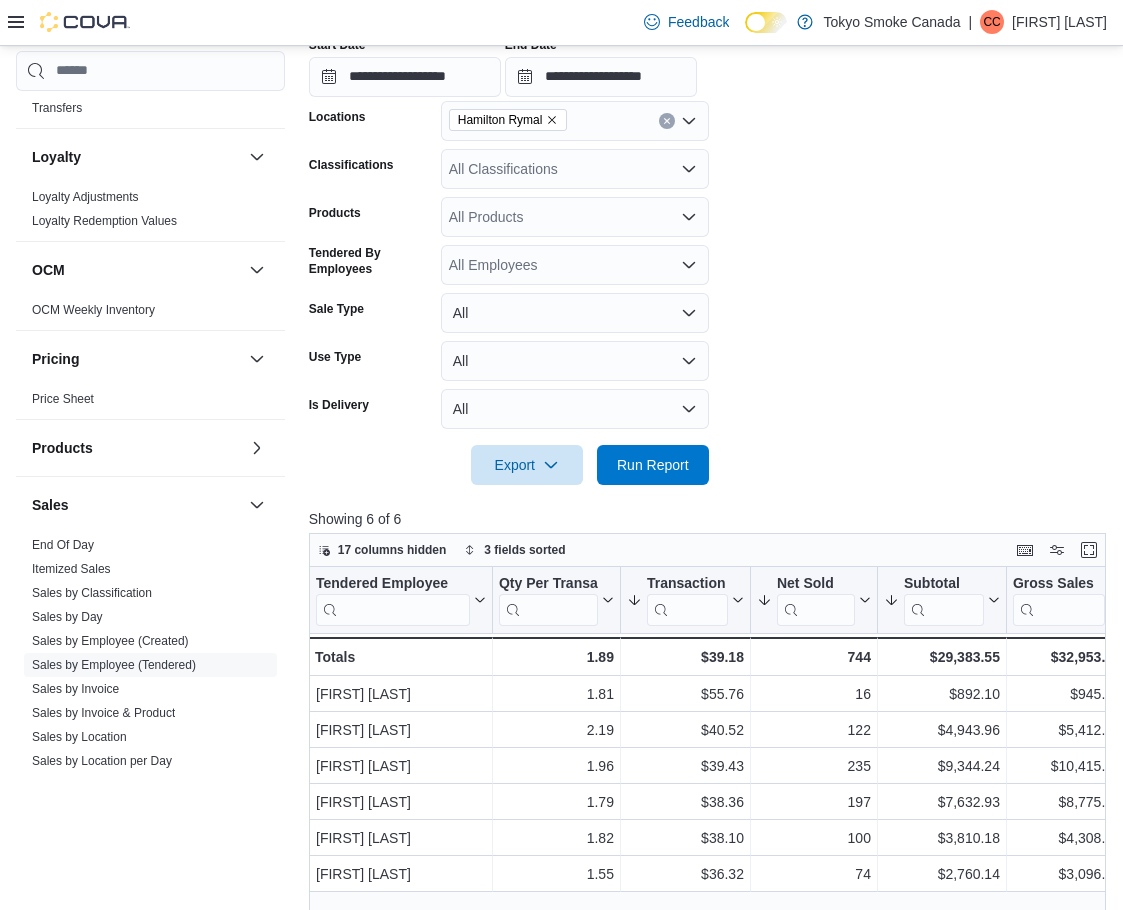 scroll, scrollTop: 500, scrollLeft: 0, axis: vertical 